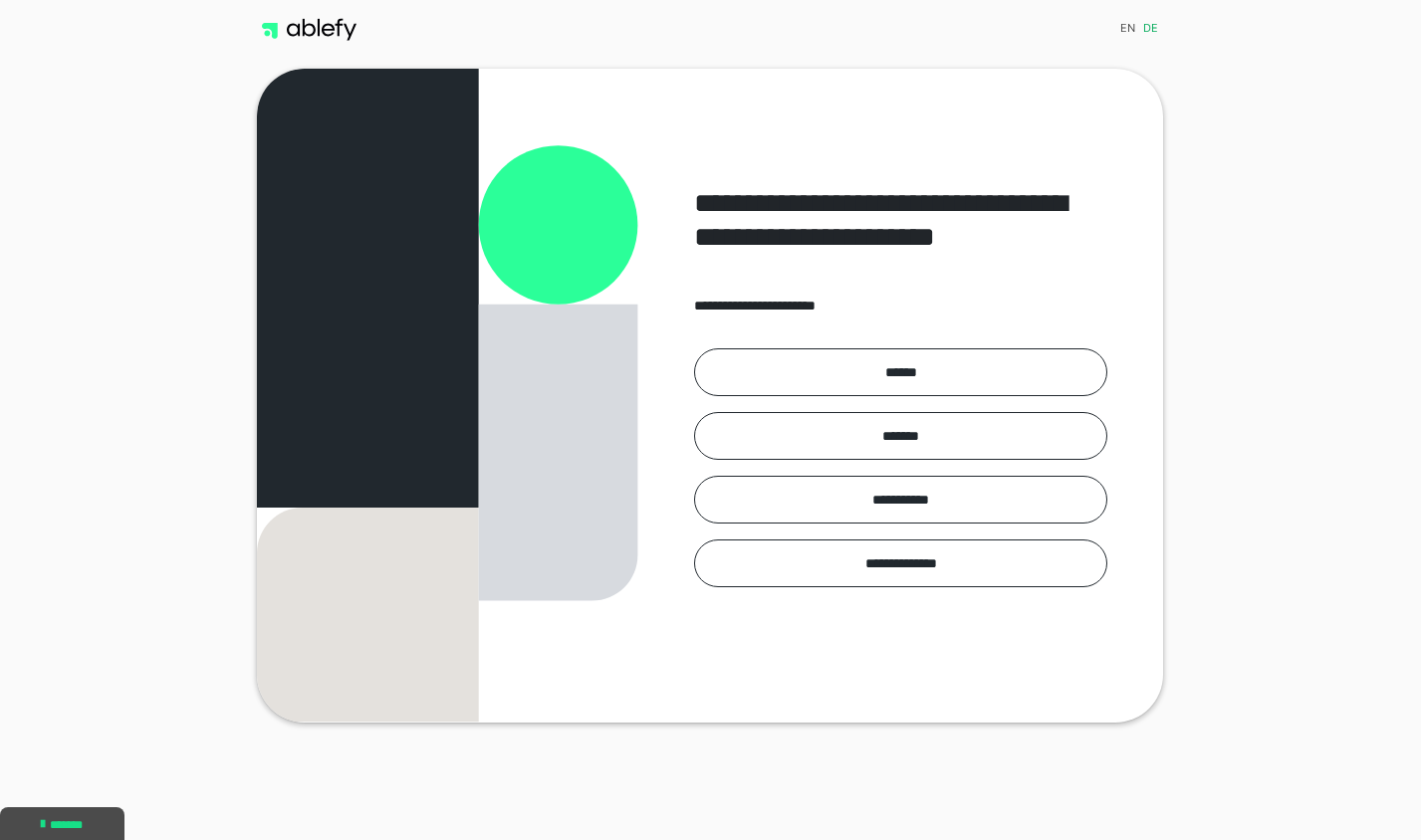 scroll, scrollTop: 0, scrollLeft: 0, axis: both 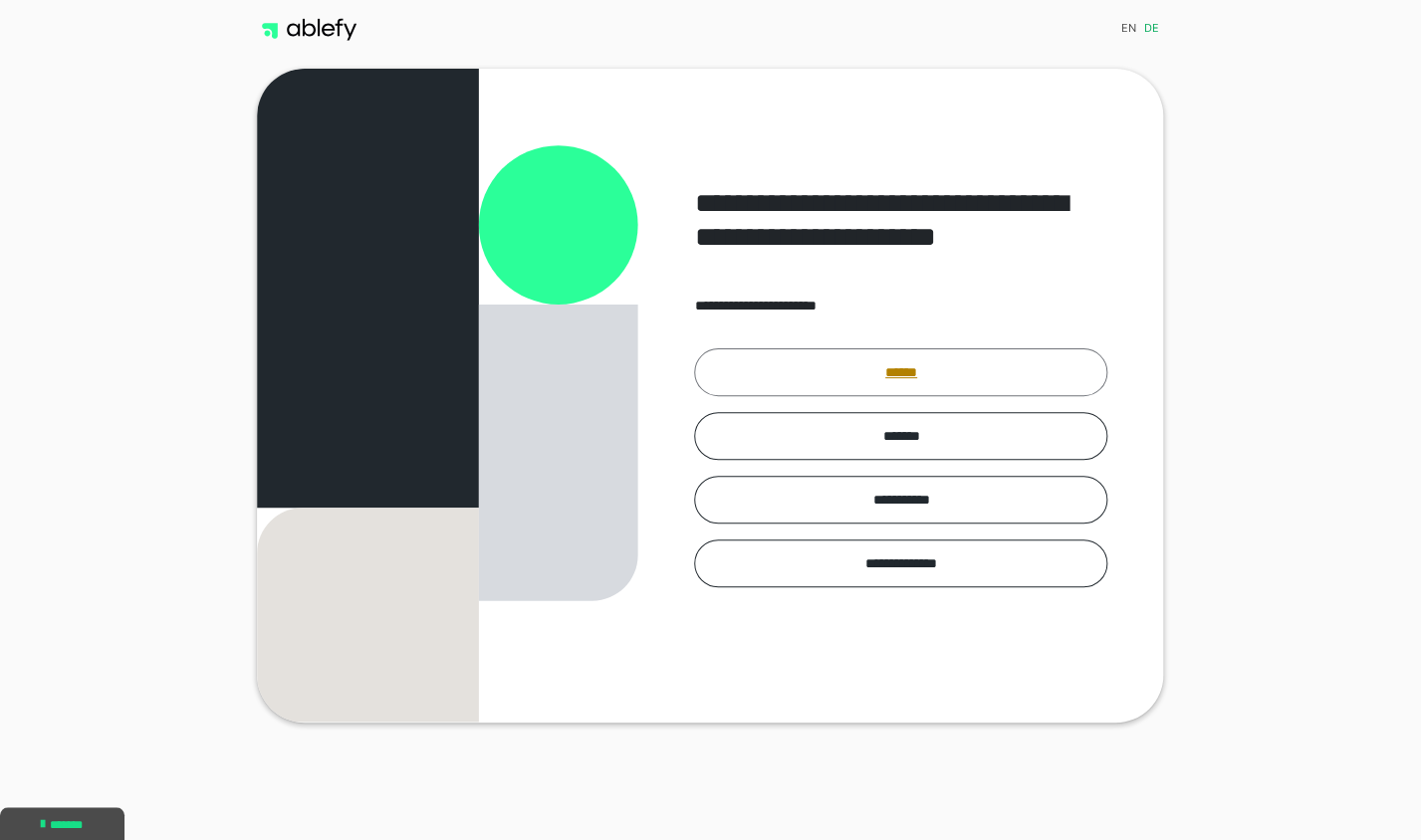click on "******" at bounding box center (900, 372) 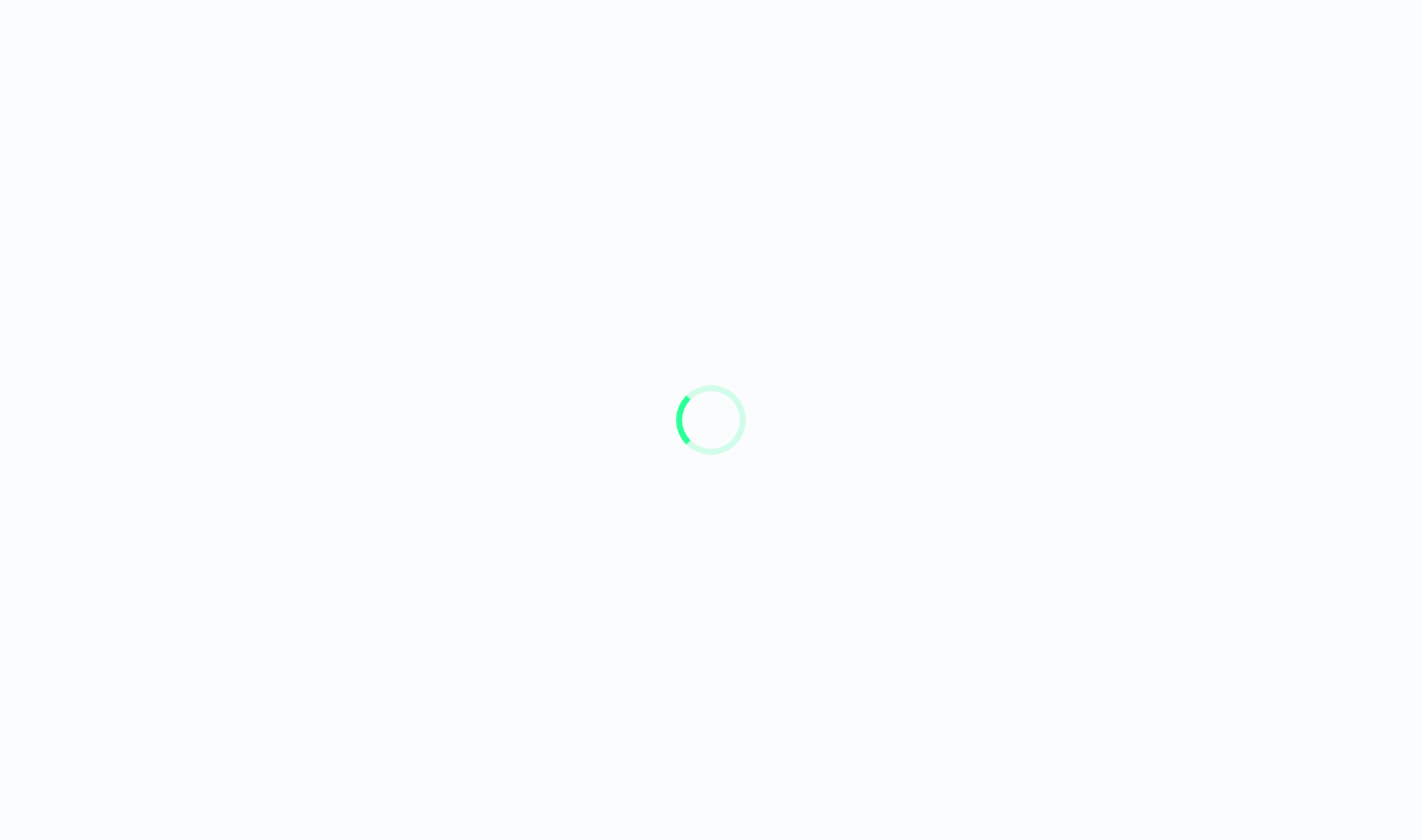scroll, scrollTop: 0, scrollLeft: 0, axis: both 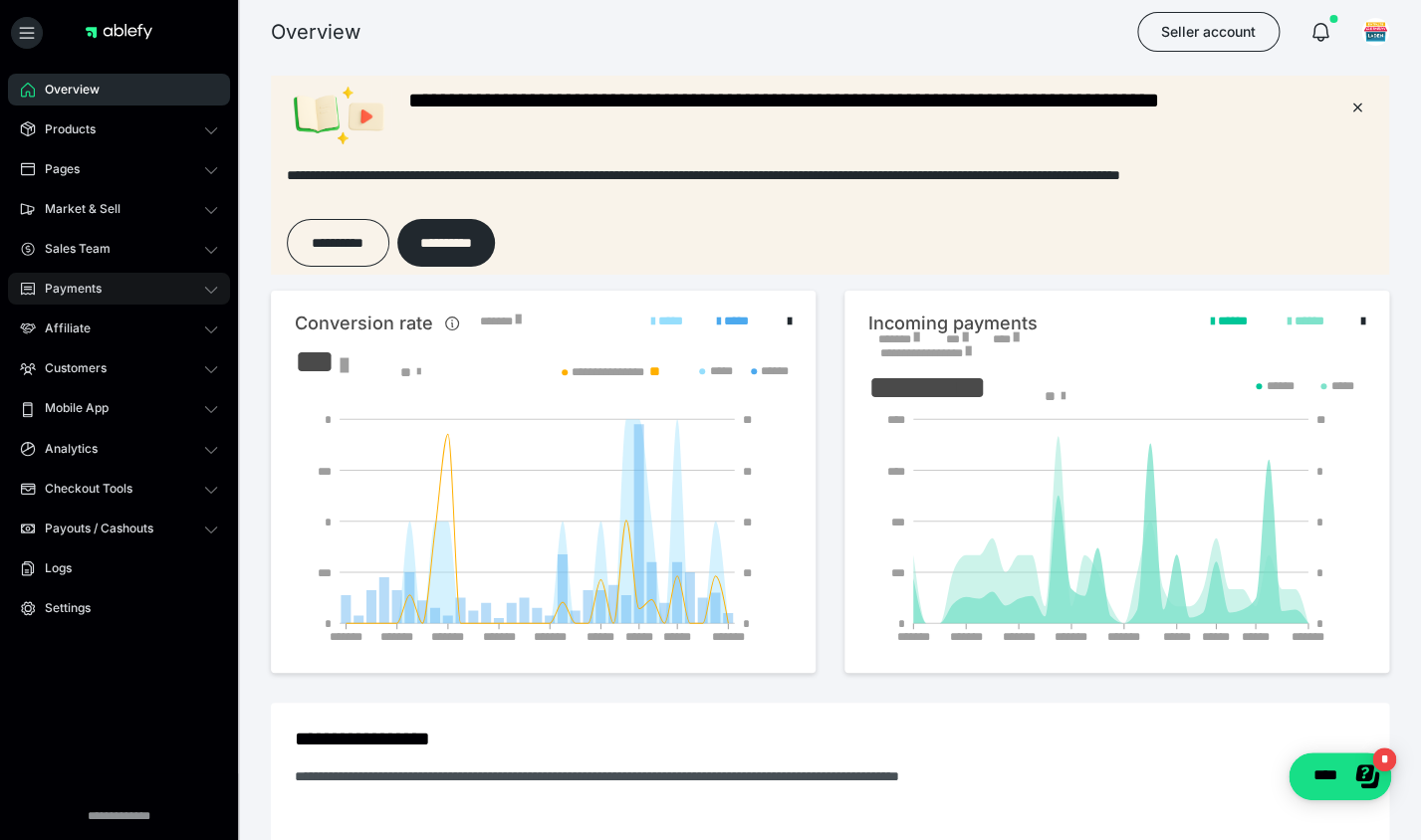 click on "Payments" at bounding box center (66, 289) 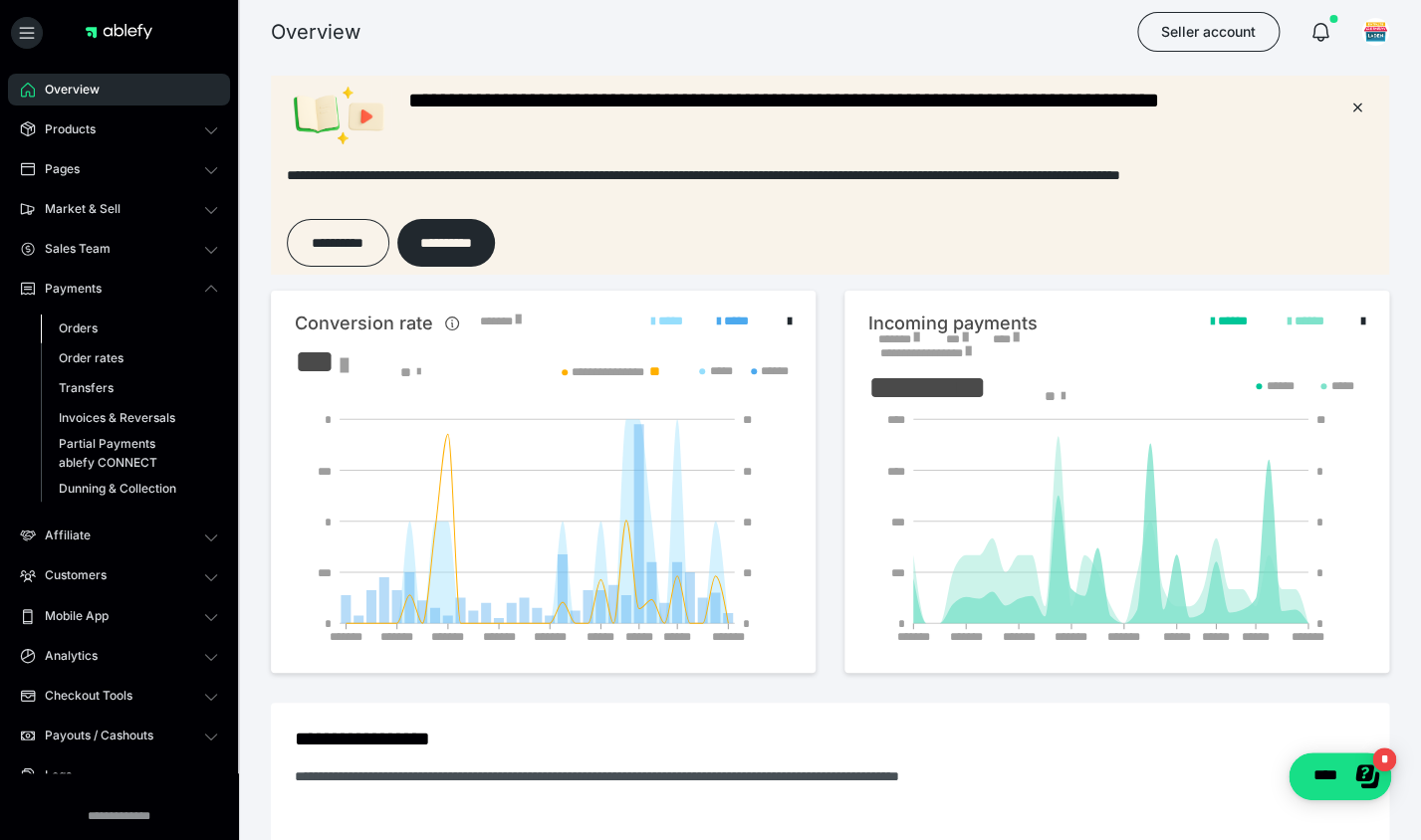 click on "Orders" at bounding box center [129, 328] 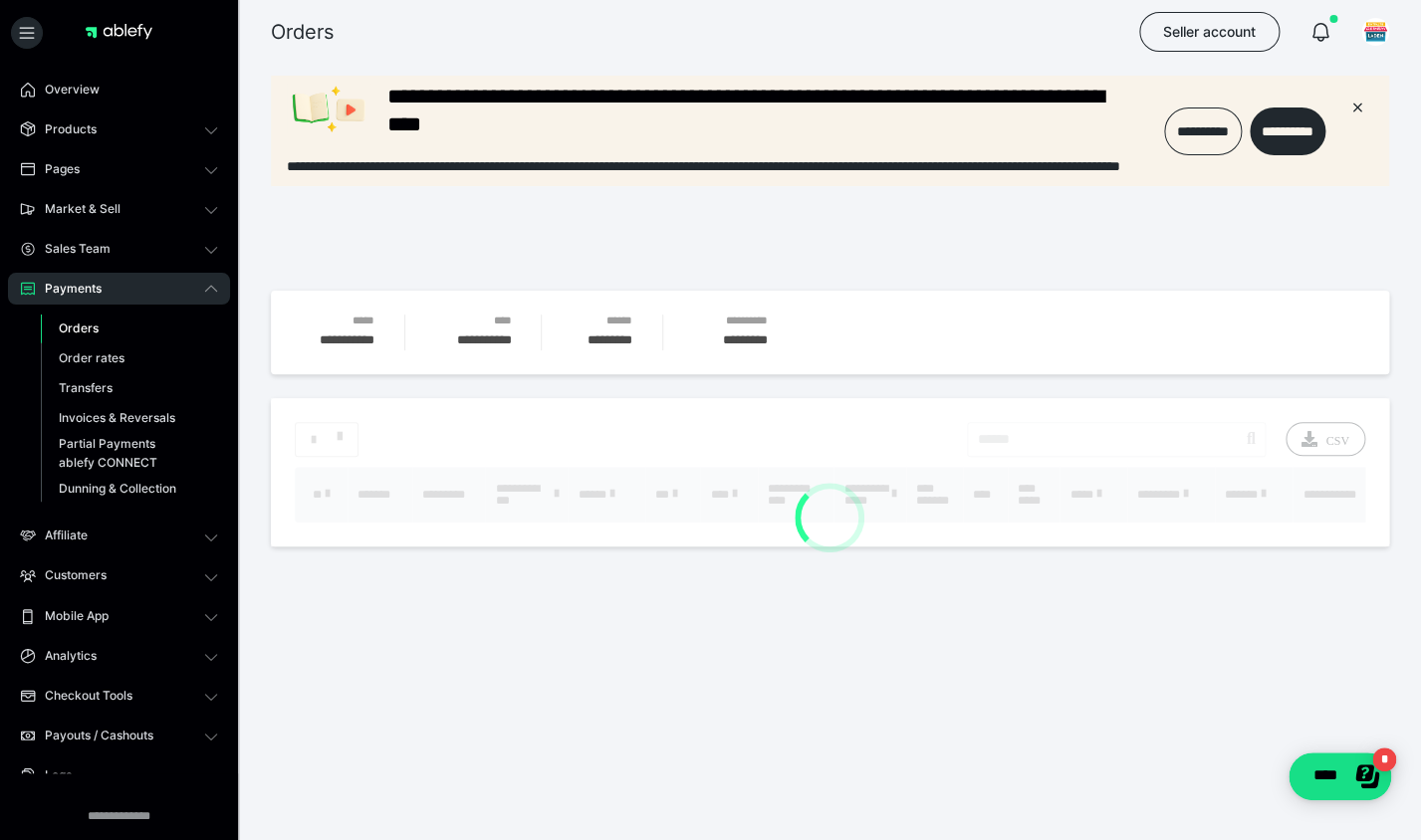 scroll, scrollTop: 0, scrollLeft: 0, axis: both 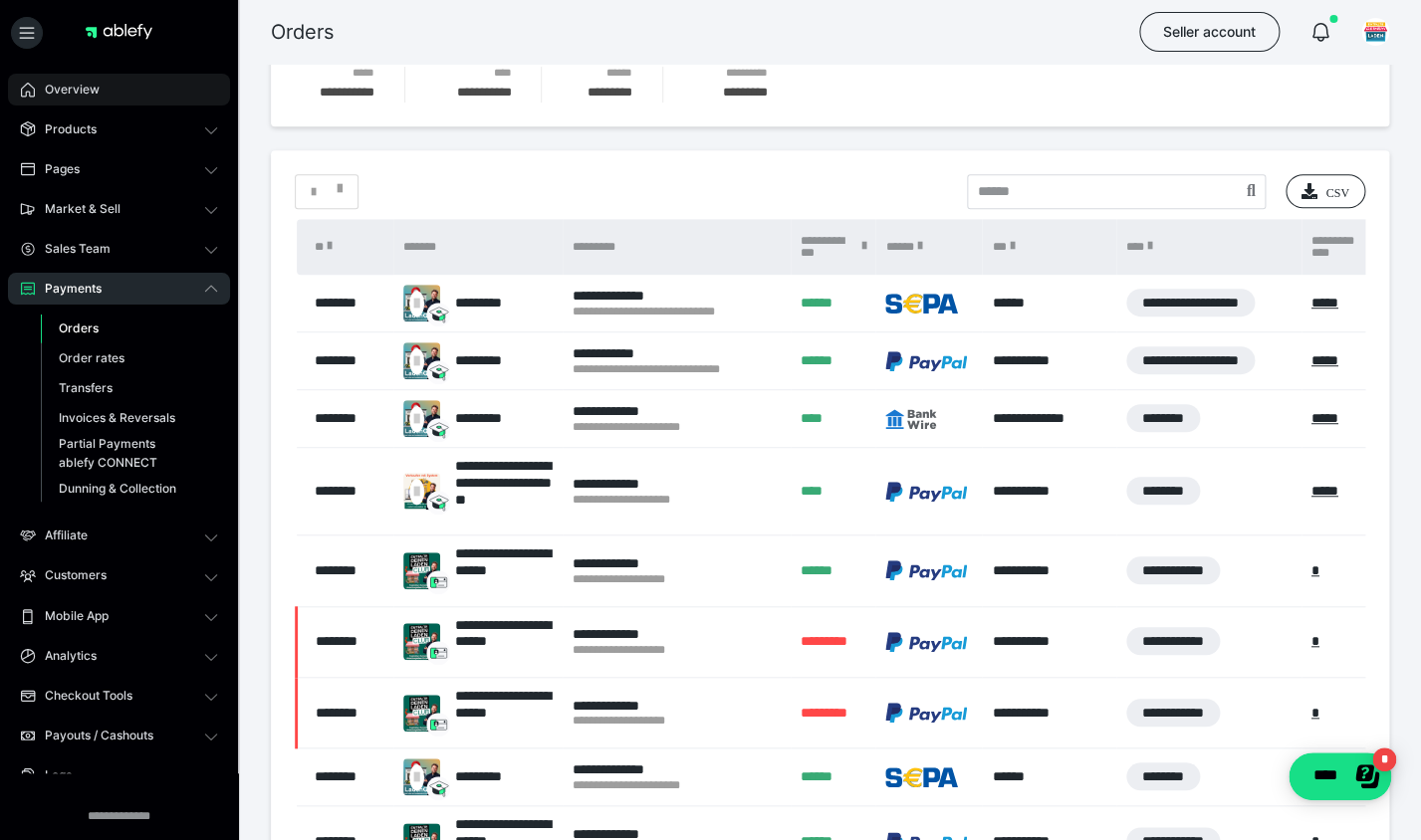 click on "Overview" at bounding box center (118, 90) 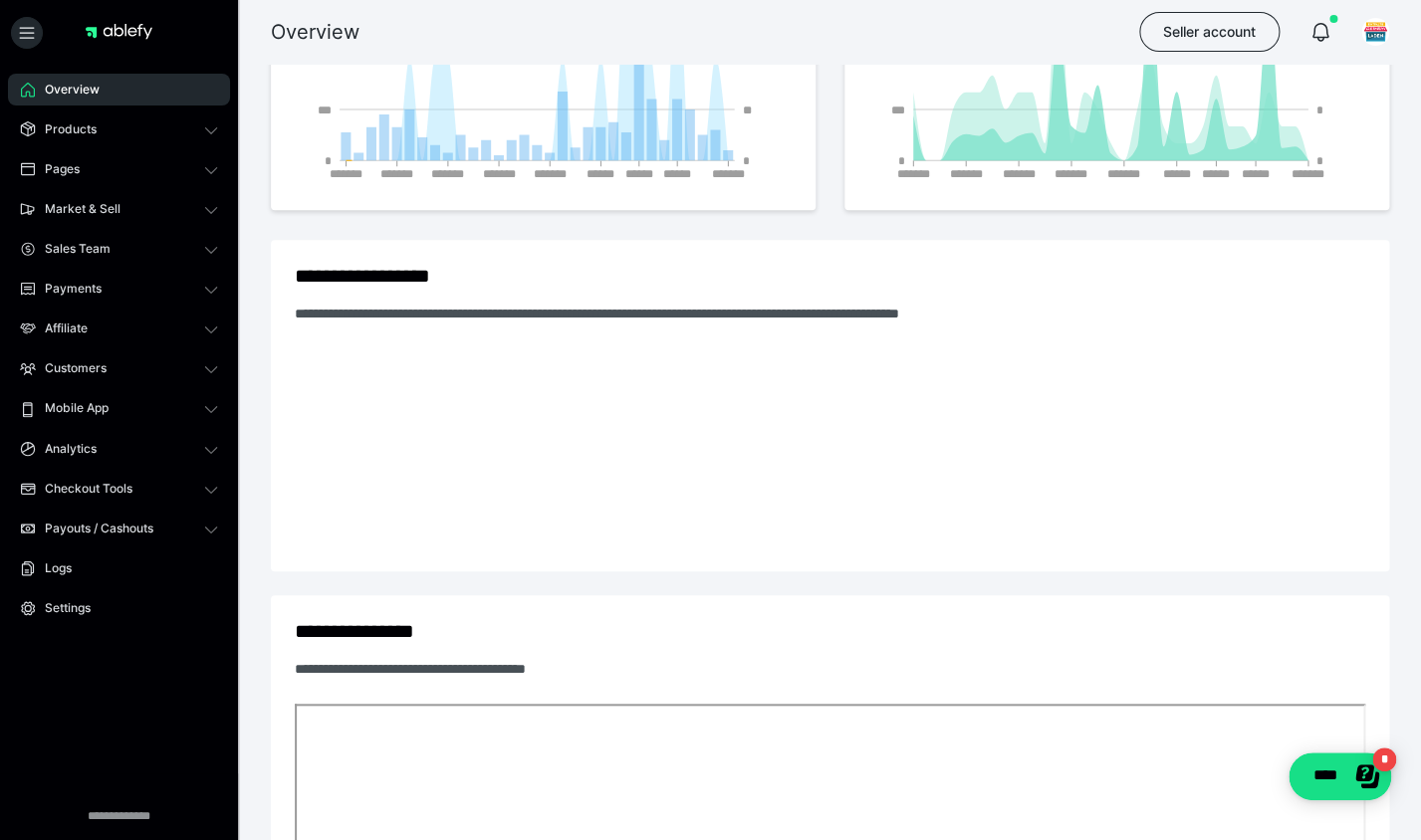 scroll, scrollTop: 367, scrollLeft: 0, axis: vertical 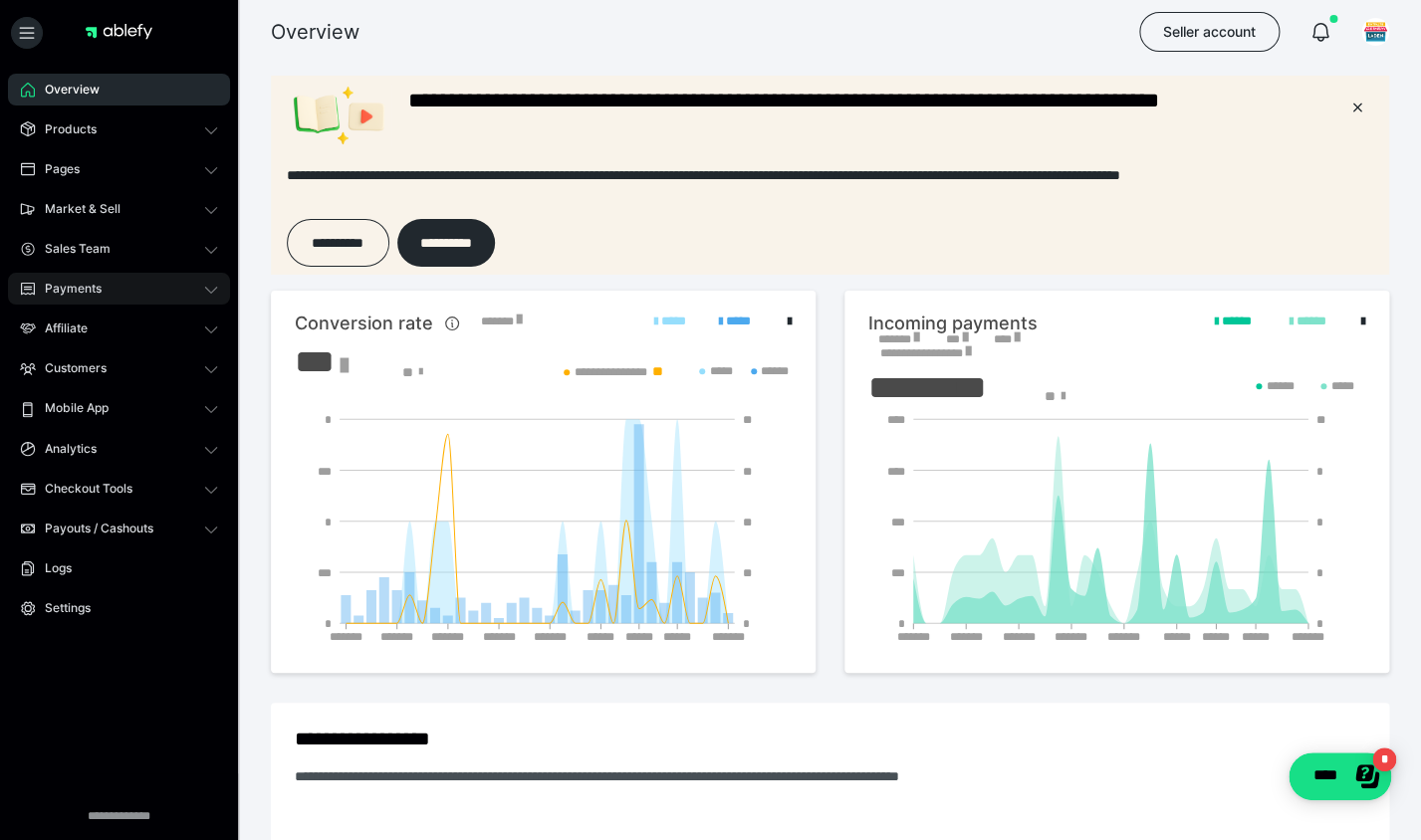 click on "Payments" at bounding box center (118, 289) 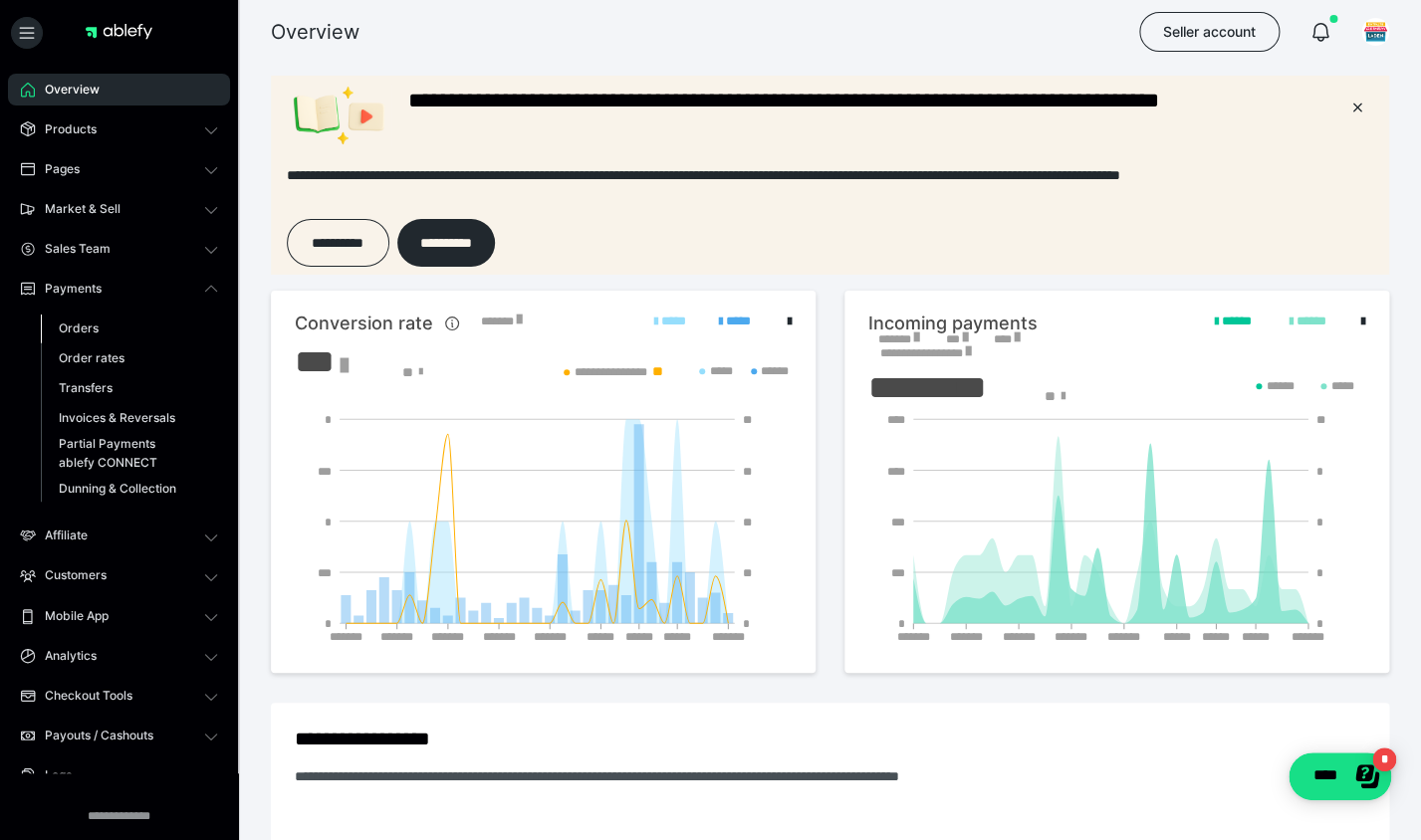 click on "Orders" at bounding box center [129, 328] 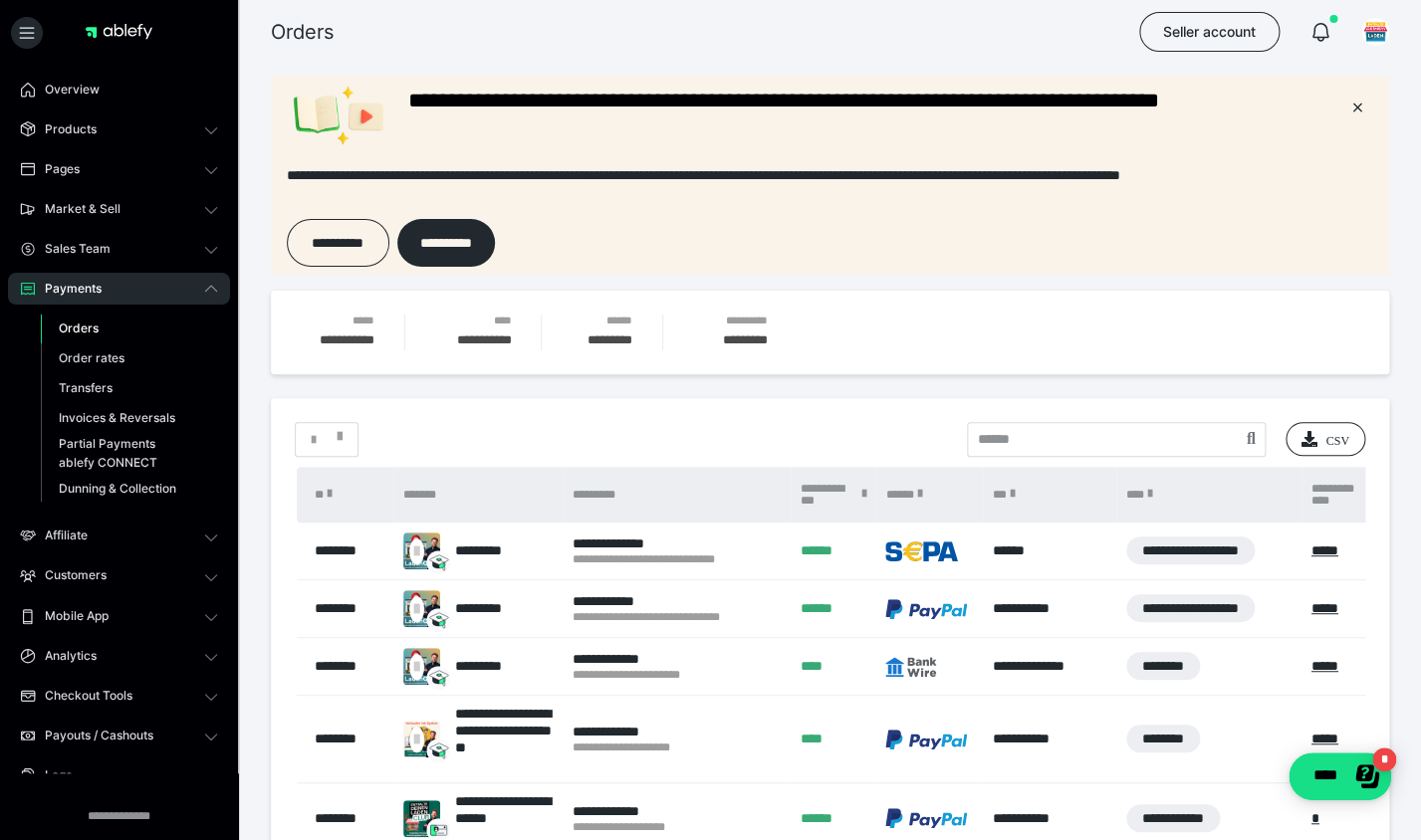 scroll, scrollTop: 0, scrollLeft: 0, axis: both 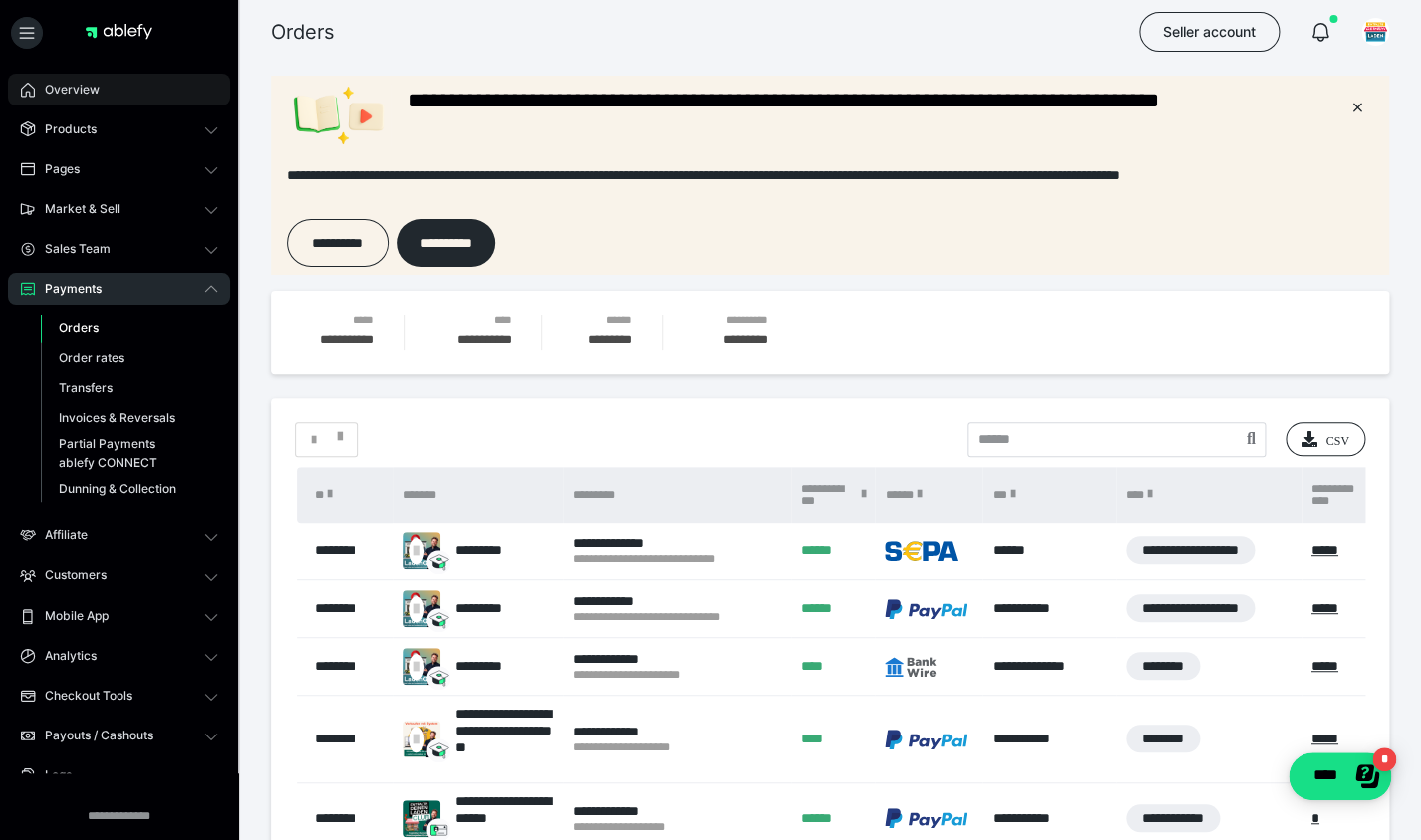 click on "Overview" at bounding box center [118, 90] 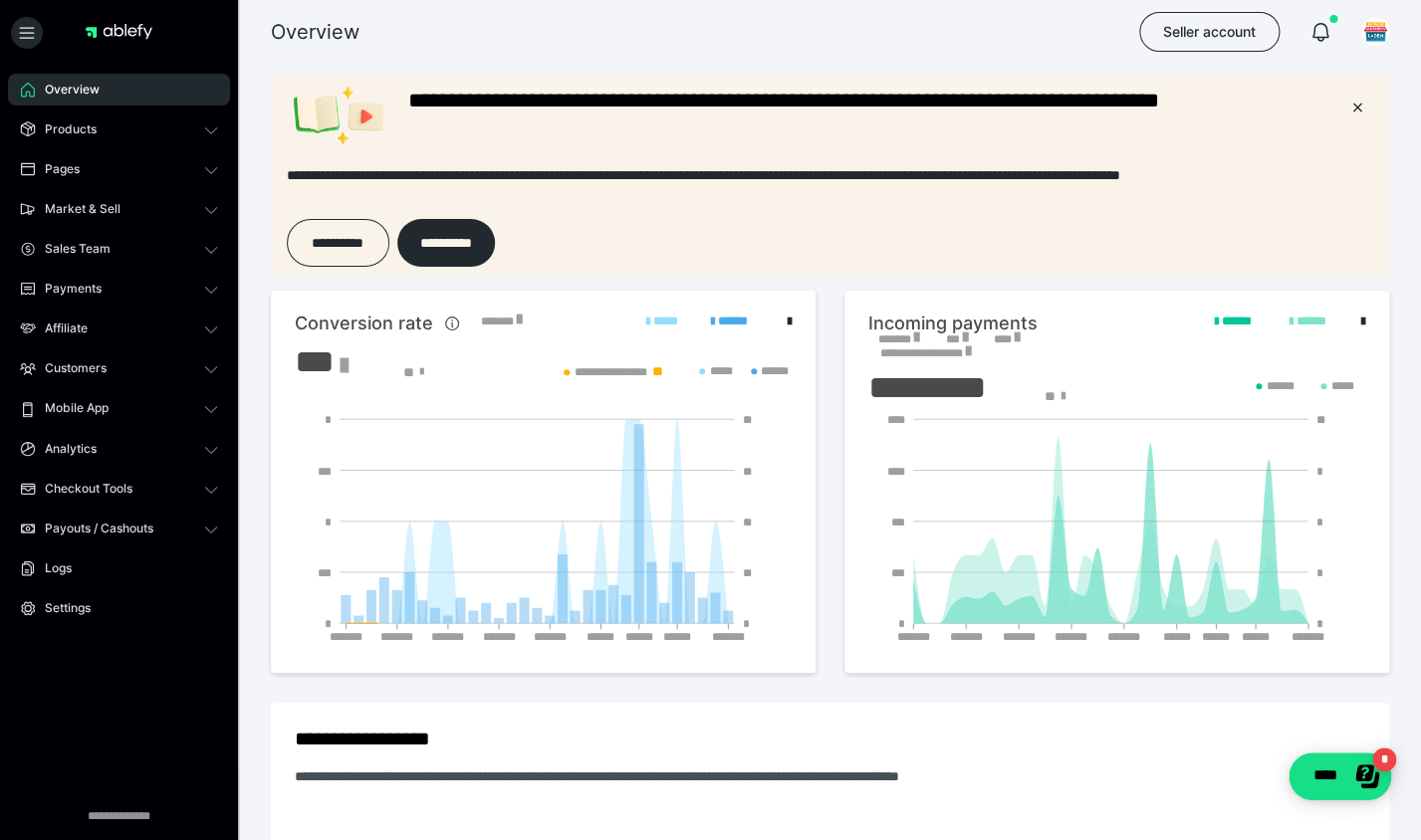 scroll, scrollTop: 0, scrollLeft: 0, axis: both 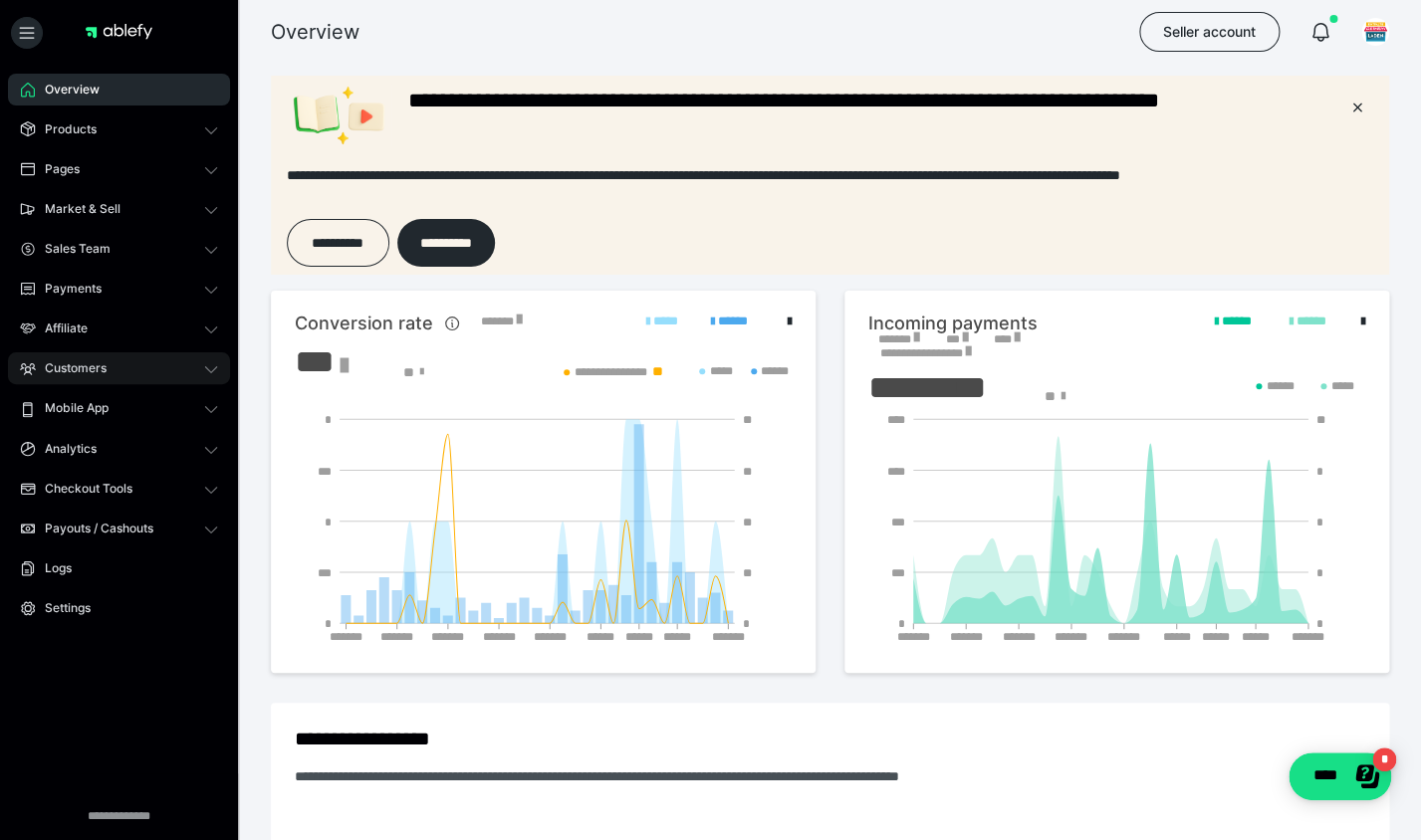 click on "Customers" at bounding box center [118, 368] 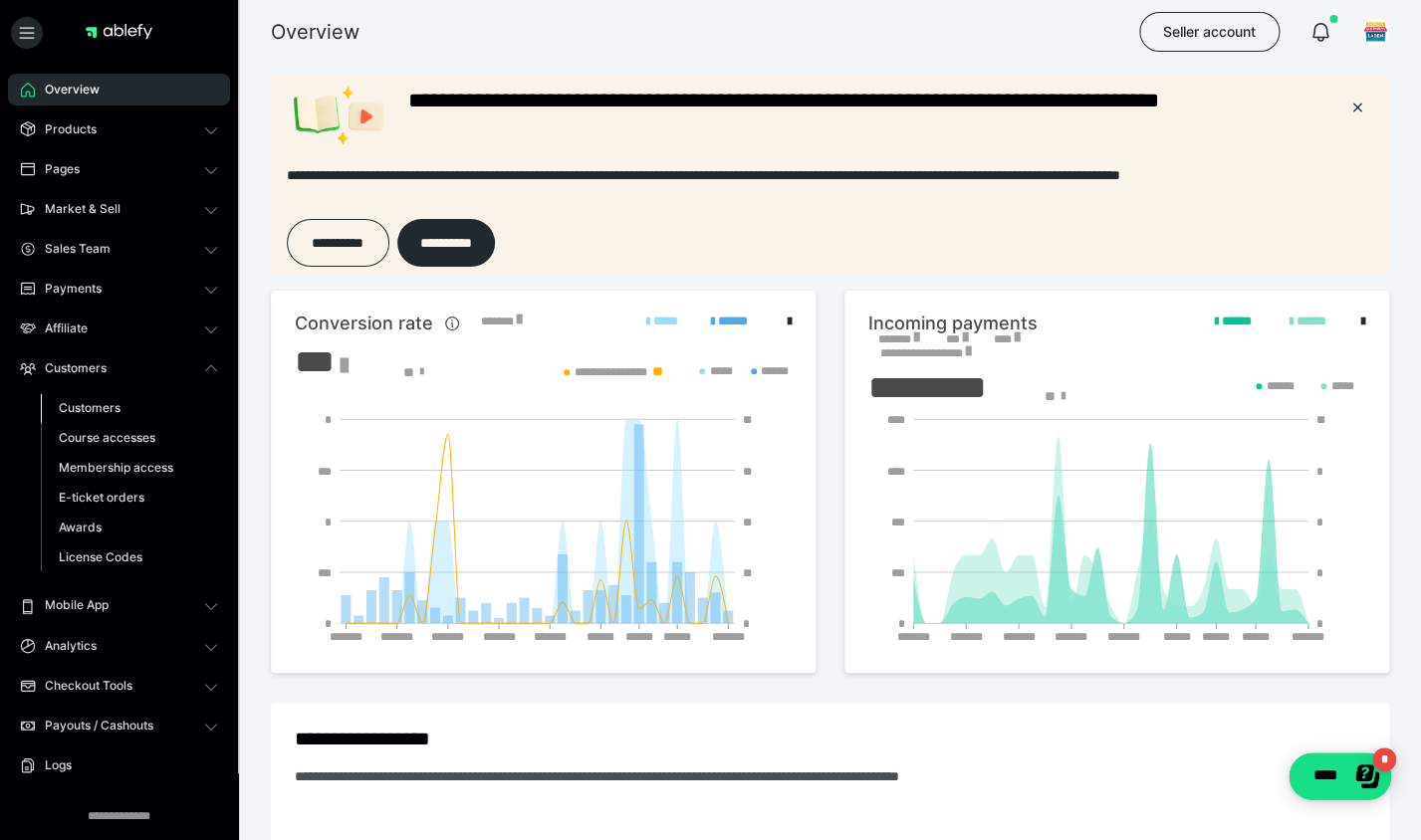 click on "Customers" at bounding box center [90, 407] 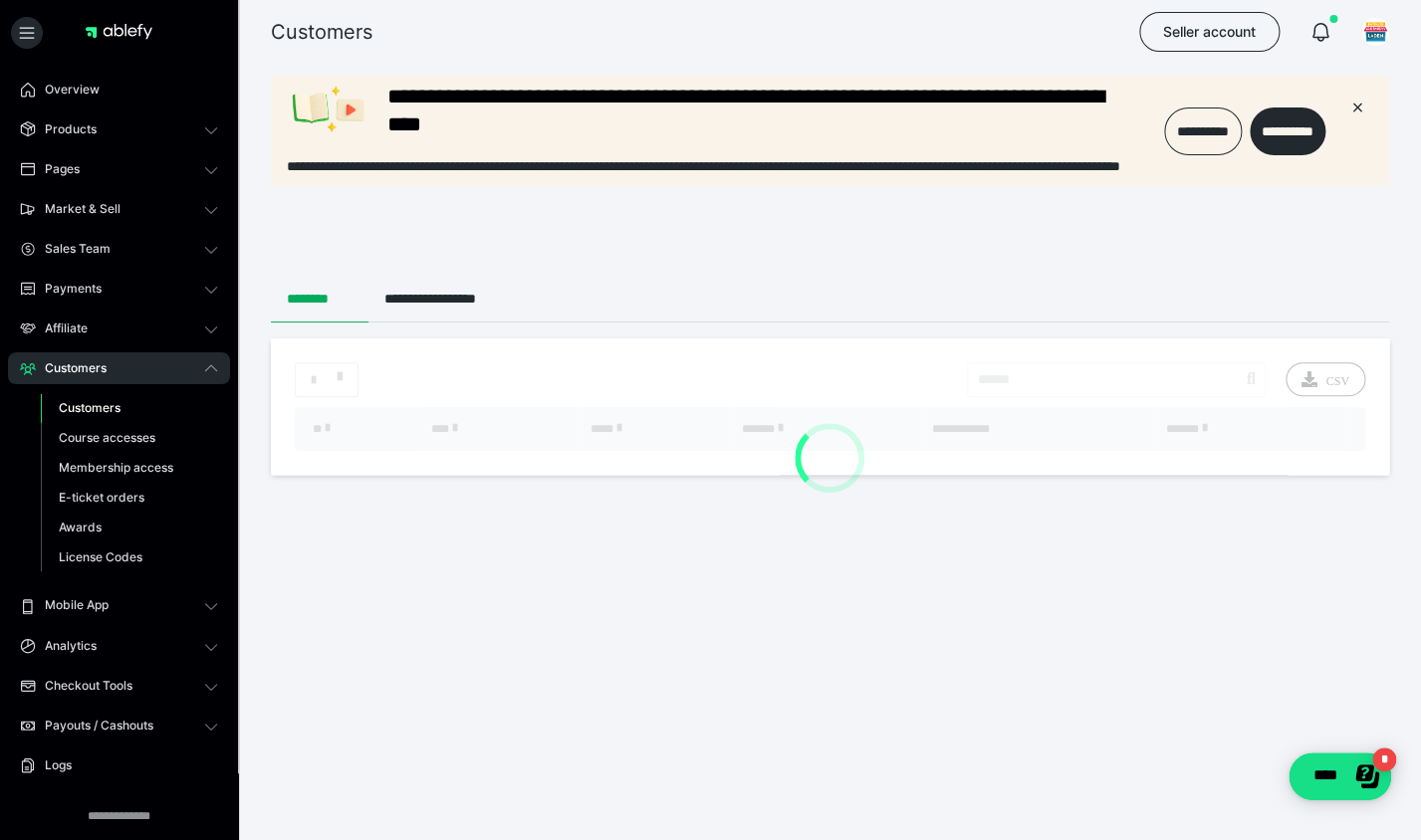 scroll, scrollTop: 0, scrollLeft: 0, axis: both 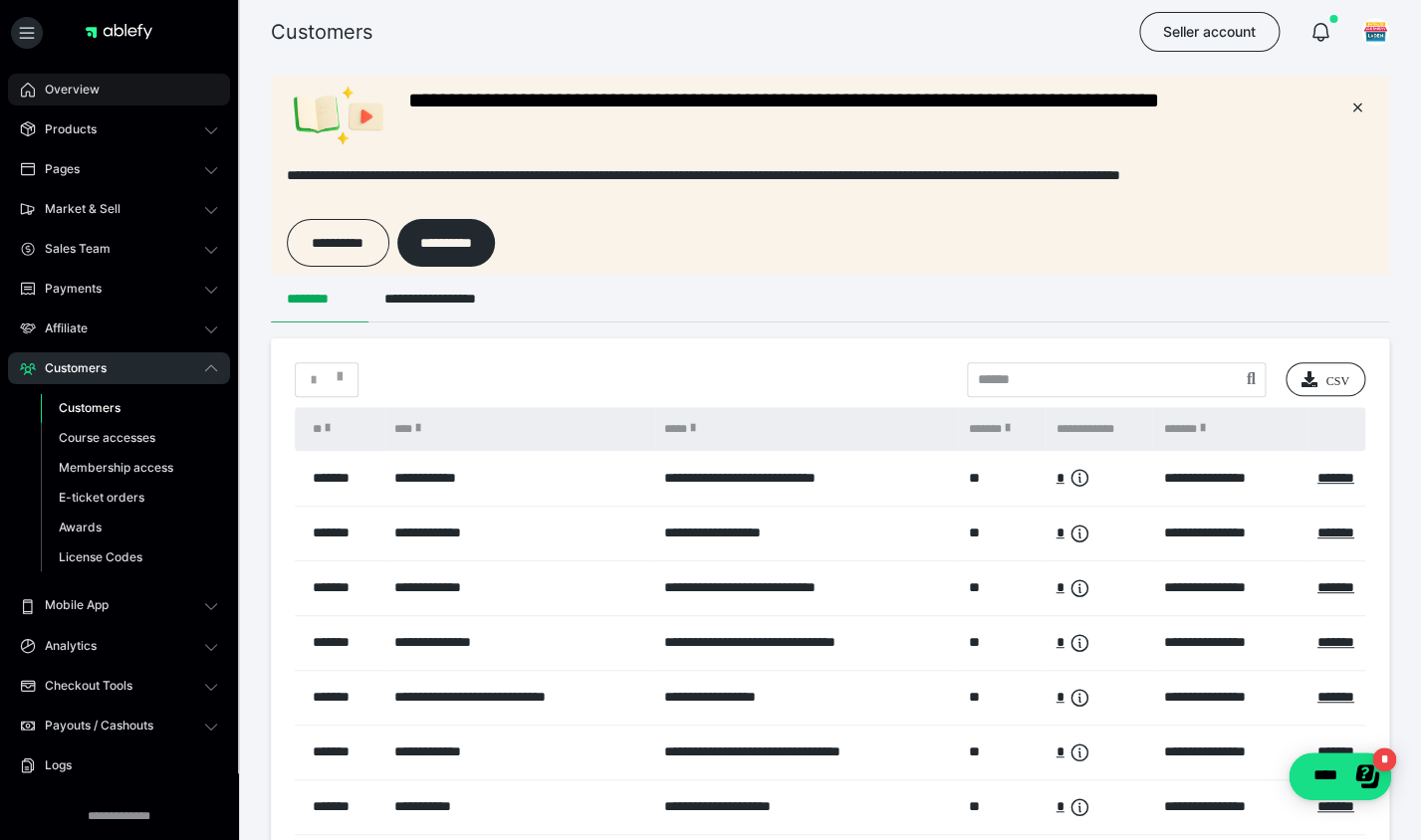 click on "Overview" at bounding box center (65, 90) 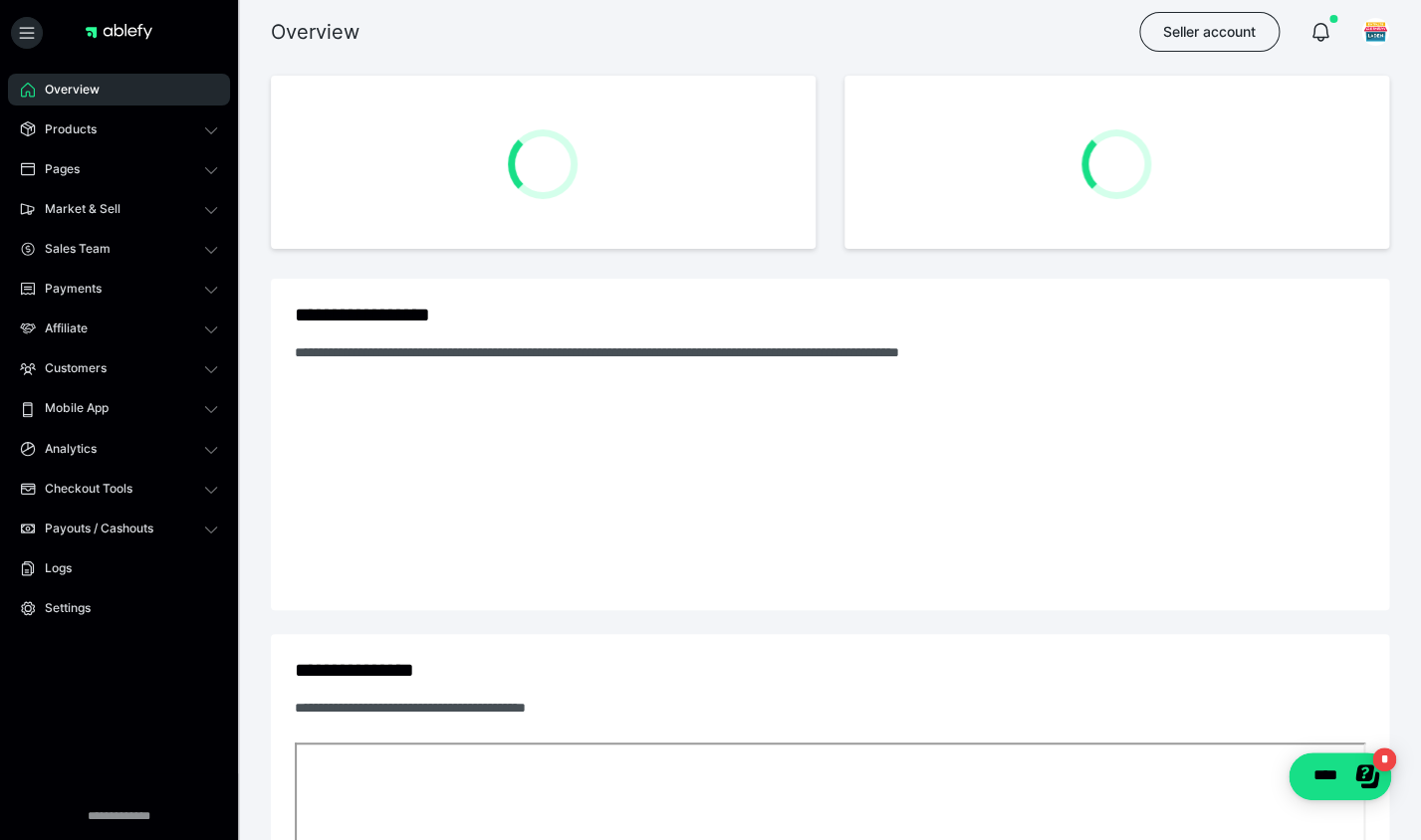 scroll, scrollTop: 0, scrollLeft: 0, axis: both 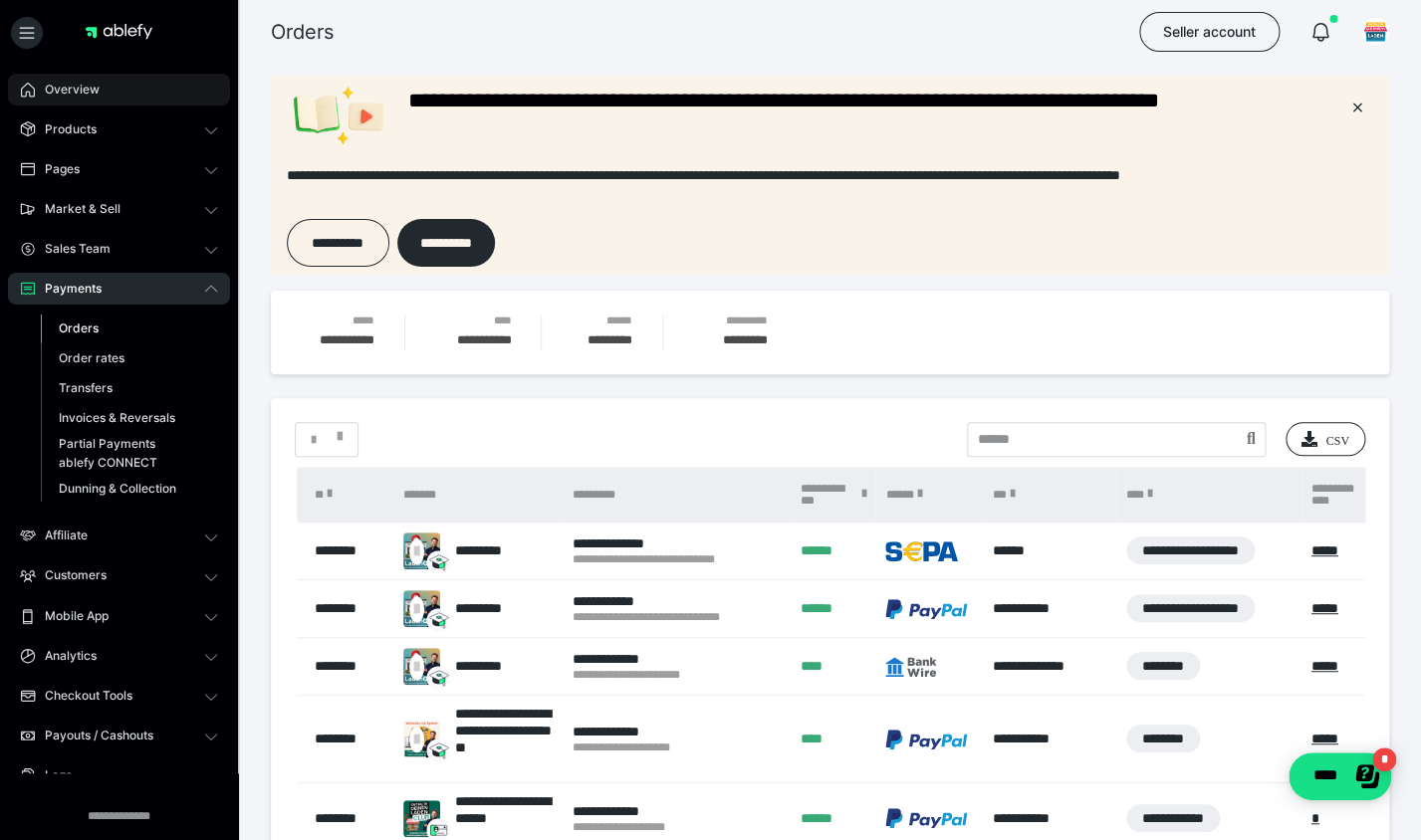click on "Overview" at bounding box center [65, 90] 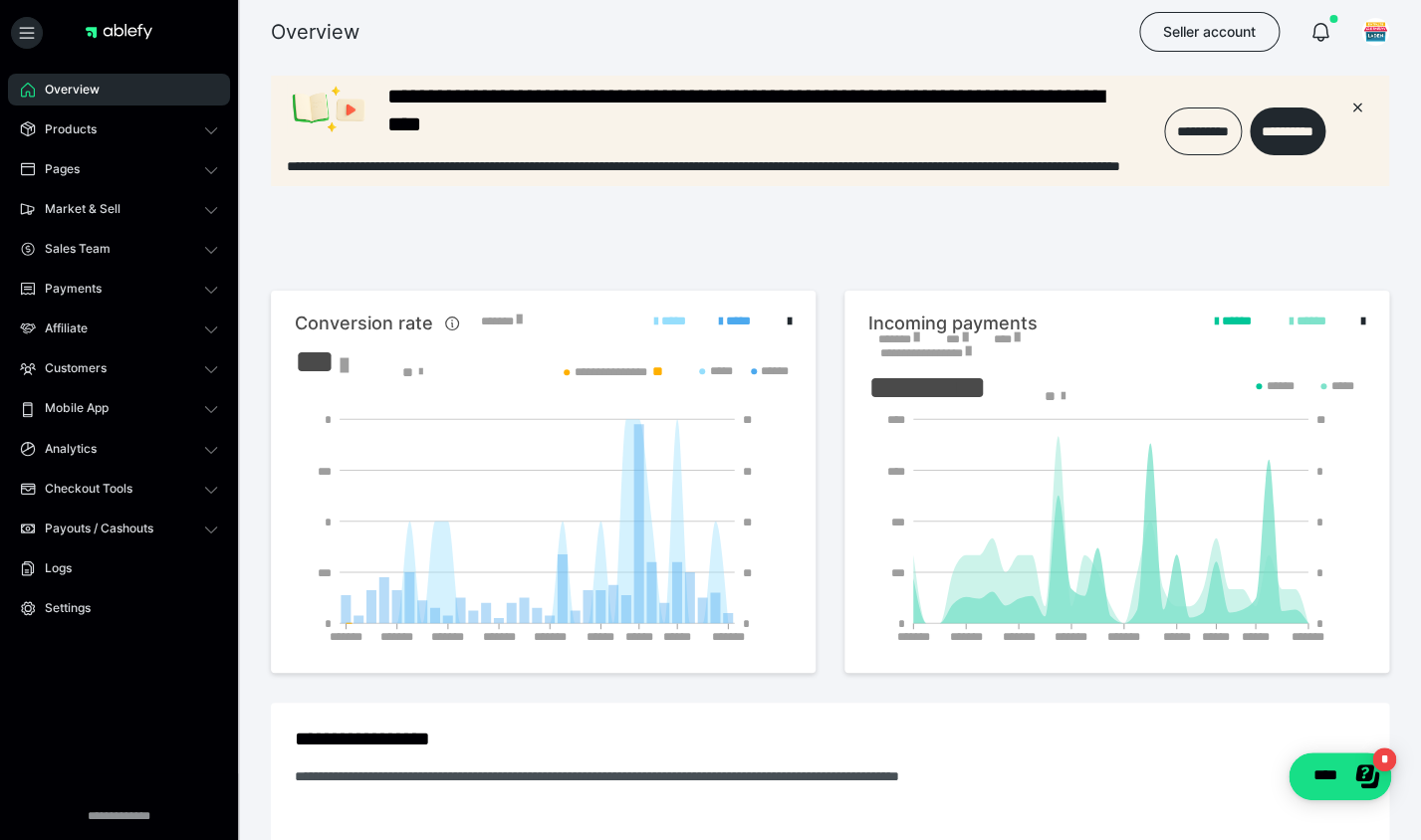 scroll, scrollTop: 0, scrollLeft: 0, axis: both 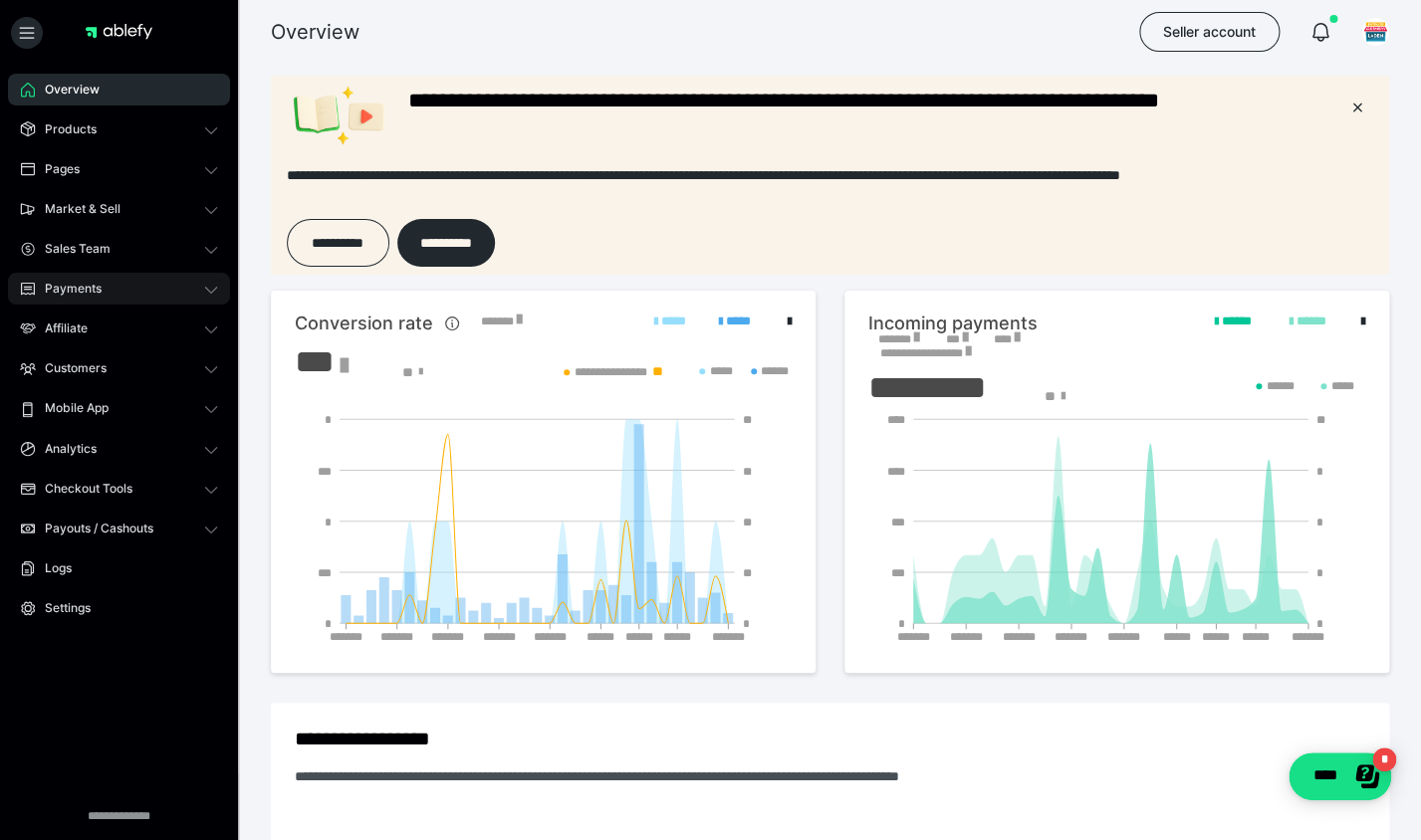 click on "Payments" at bounding box center [118, 289] 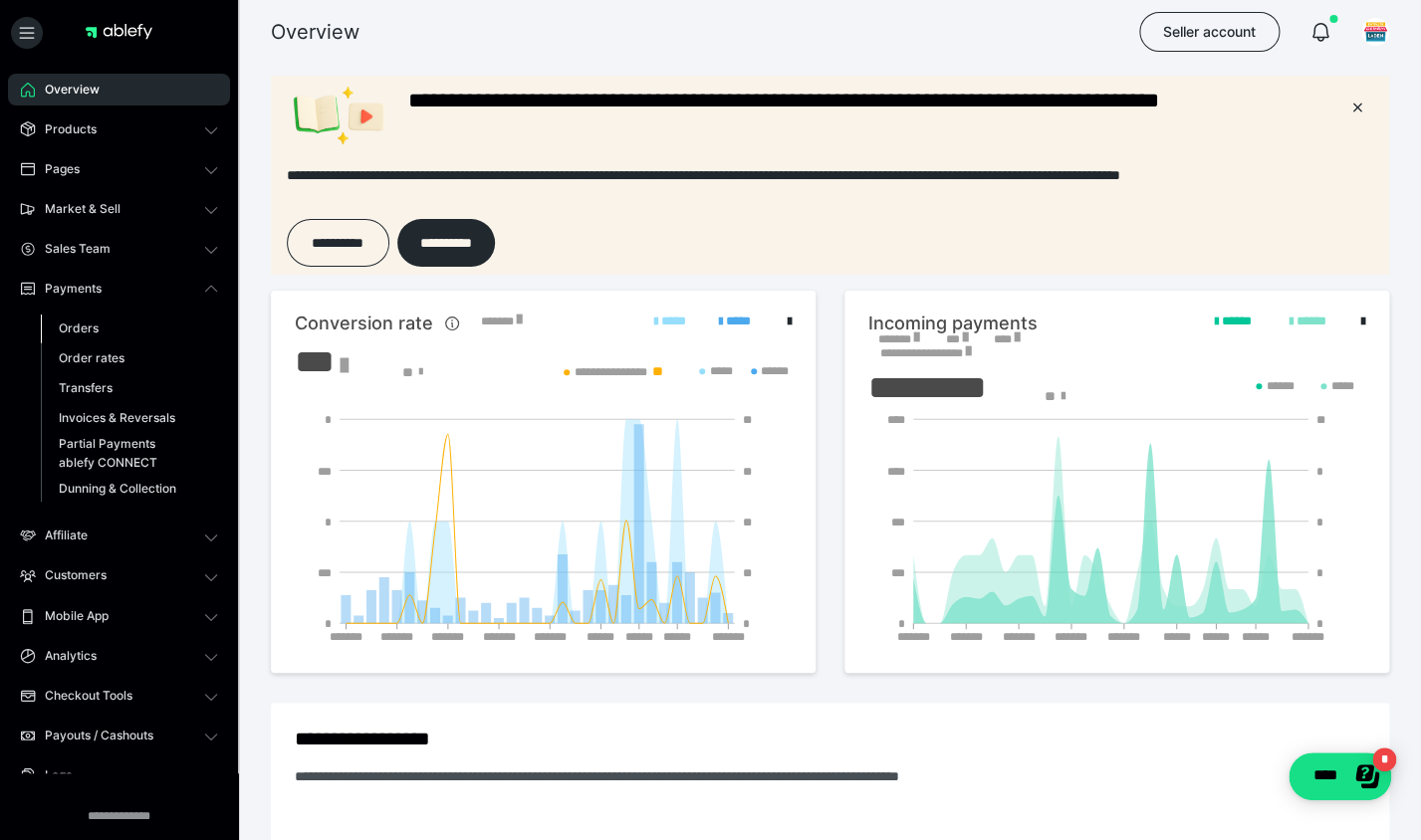click on "Orders" at bounding box center (129, 328) 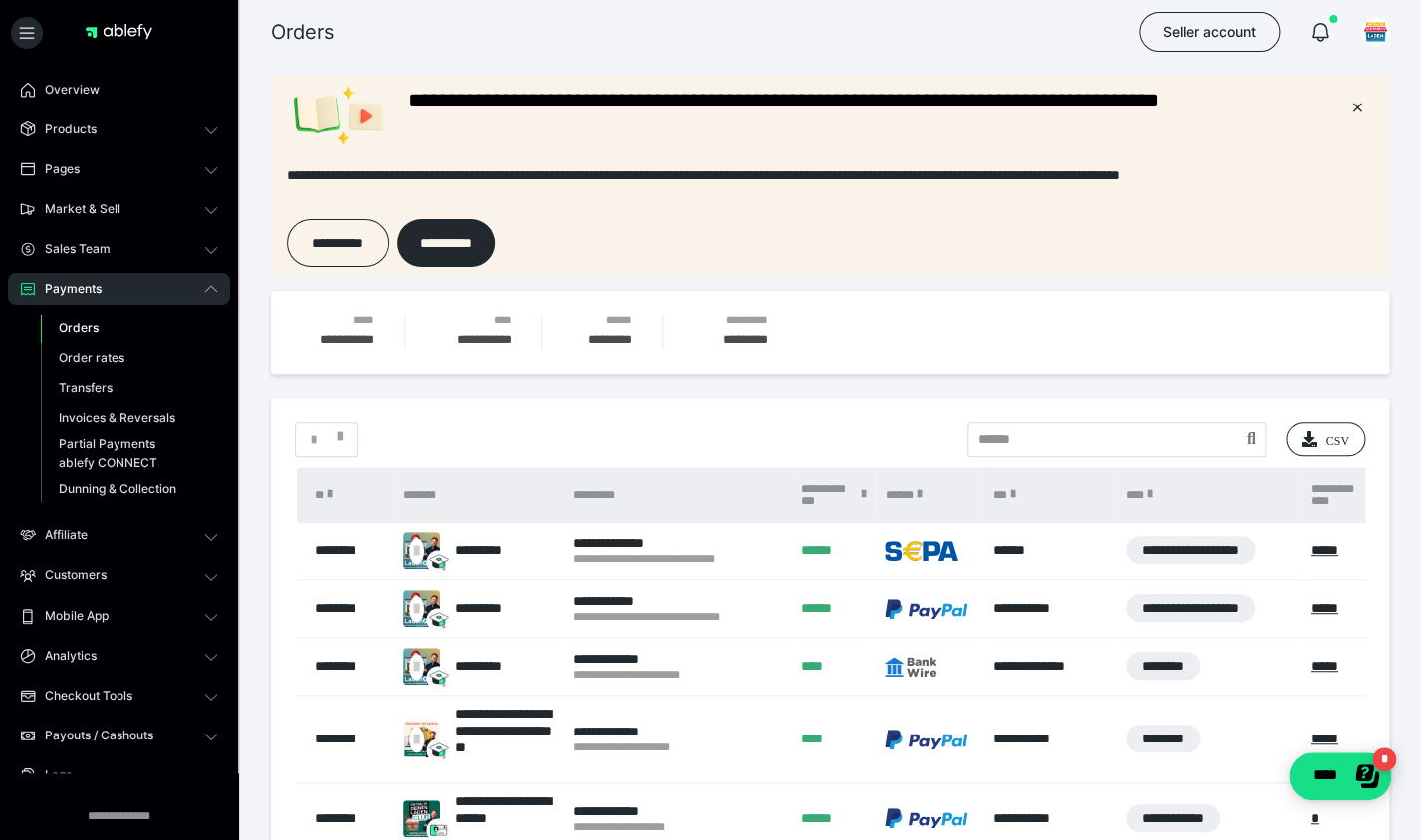 scroll, scrollTop: 0, scrollLeft: 0, axis: both 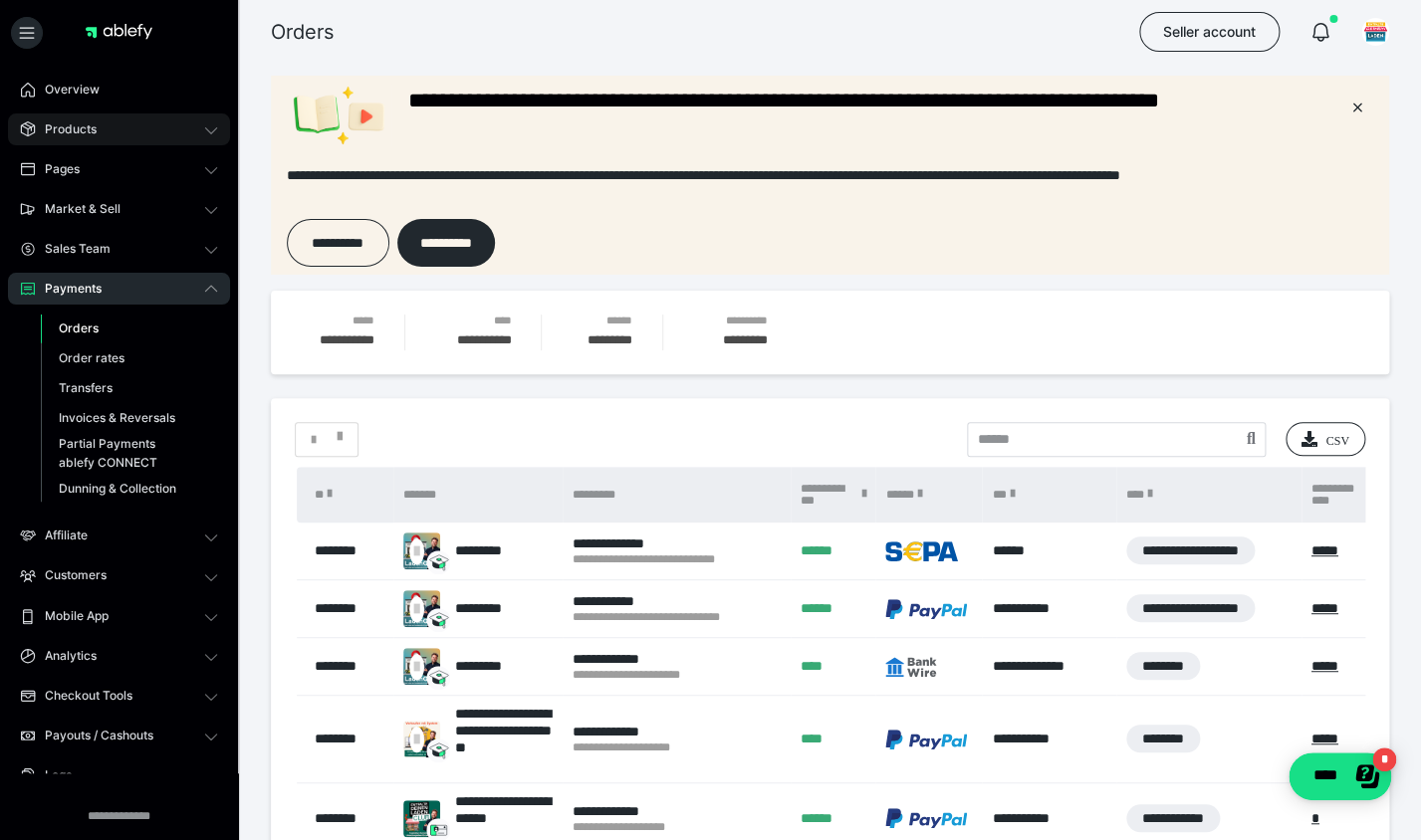 click on "Products" at bounding box center (118, 129) 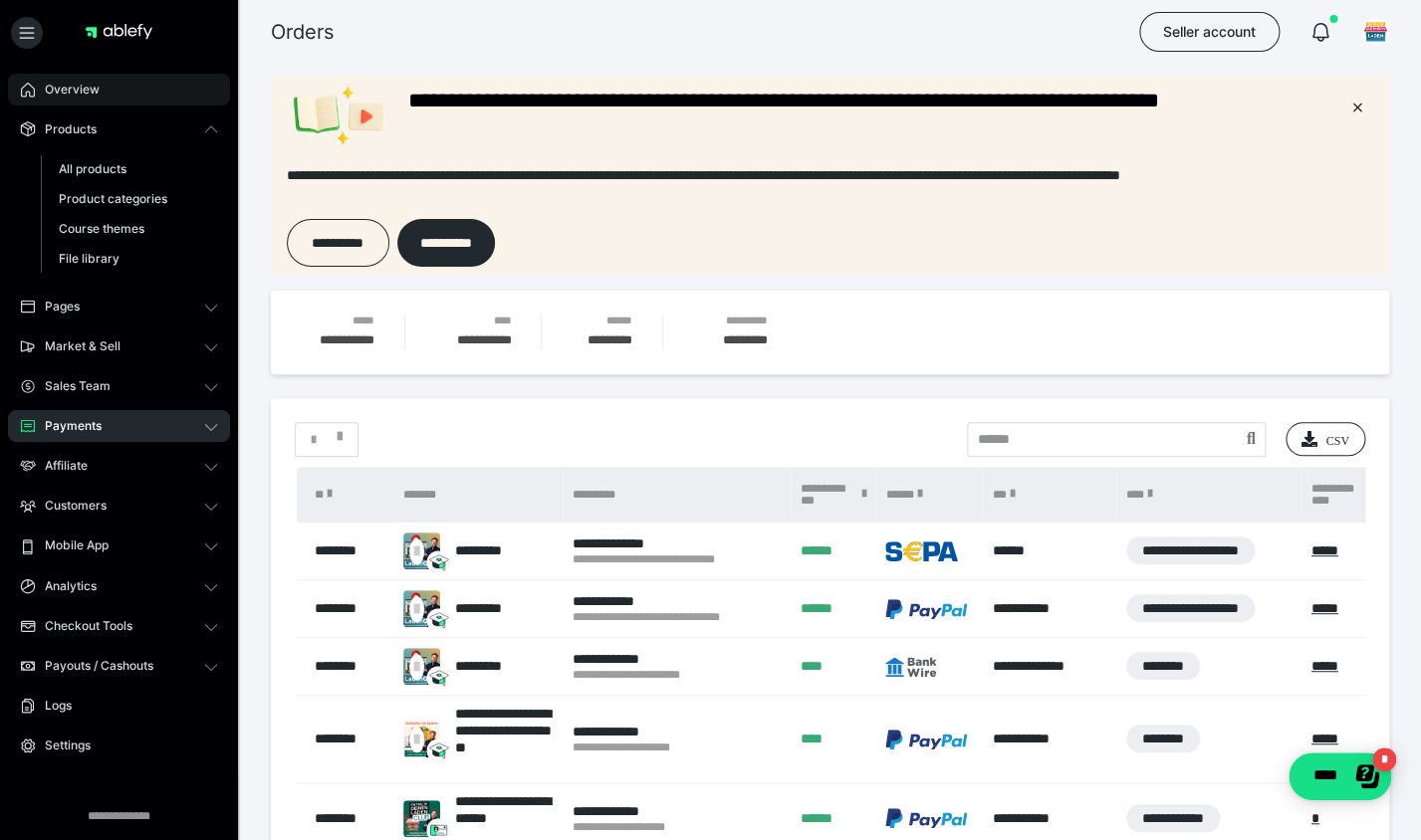 click on "Overview" at bounding box center (118, 90) 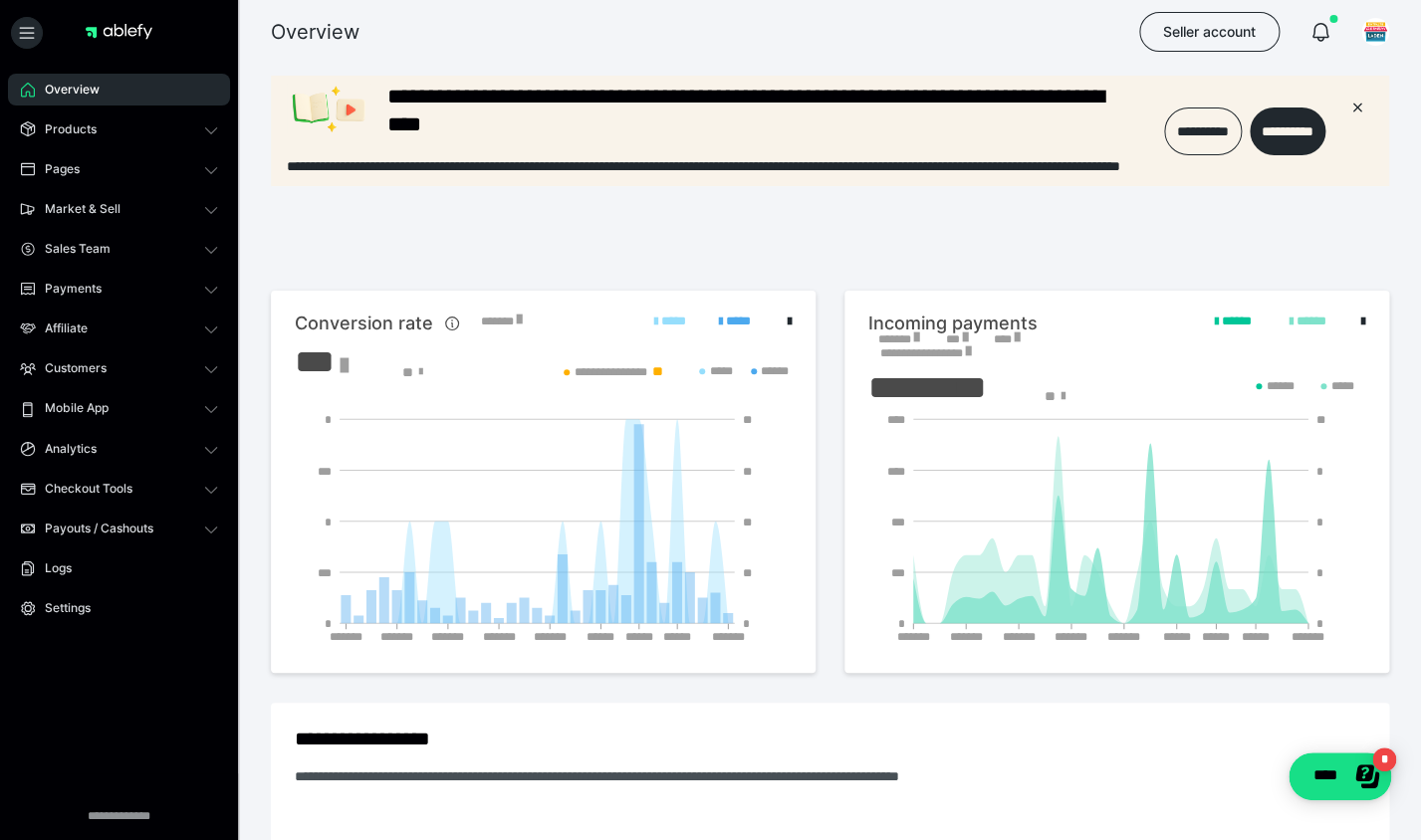scroll, scrollTop: 0, scrollLeft: 0, axis: both 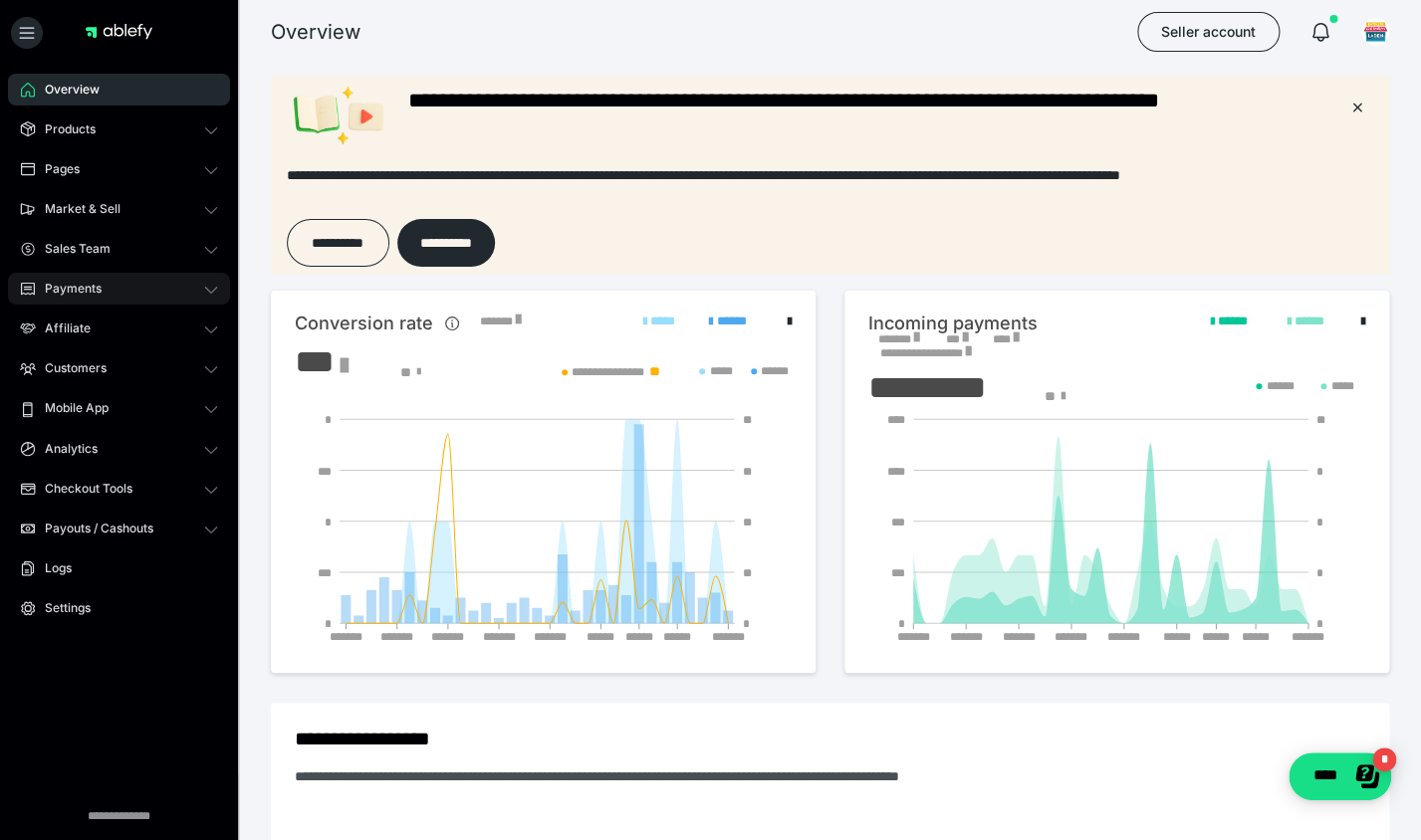 click on "Payments" at bounding box center (66, 289) 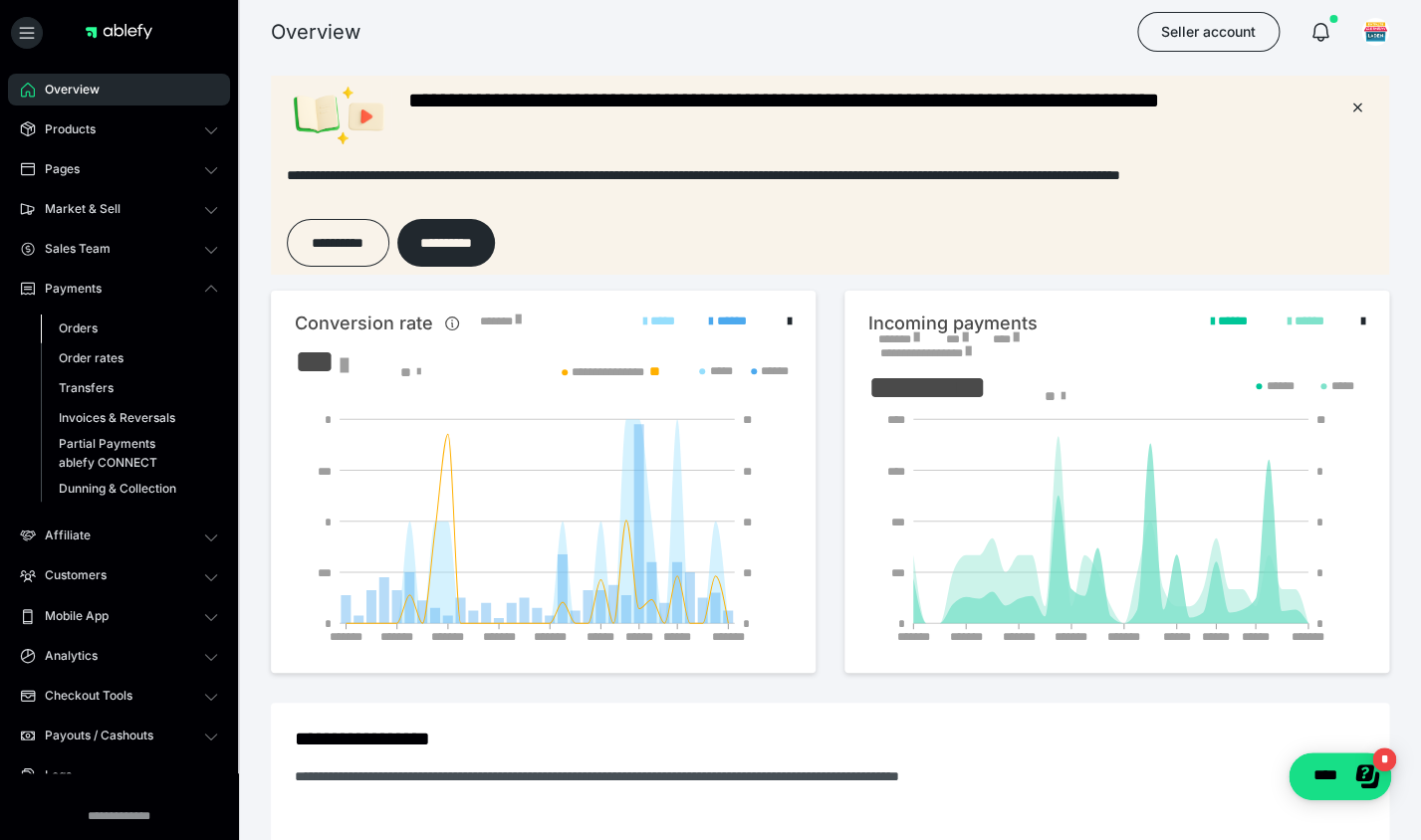 click on "Orders" at bounding box center (78, 327) 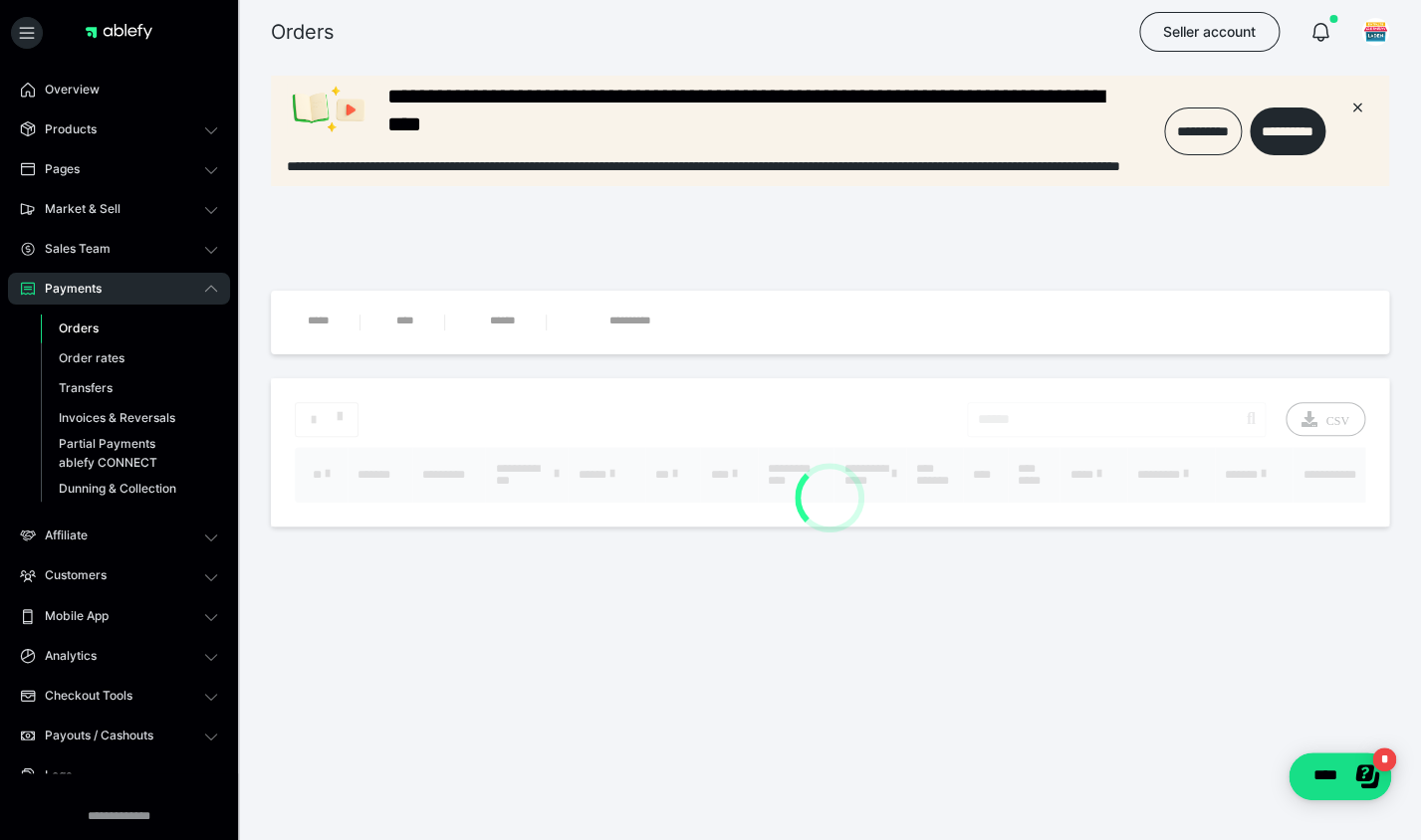 scroll, scrollTop: 0, scrollLeft: 0, axis: both 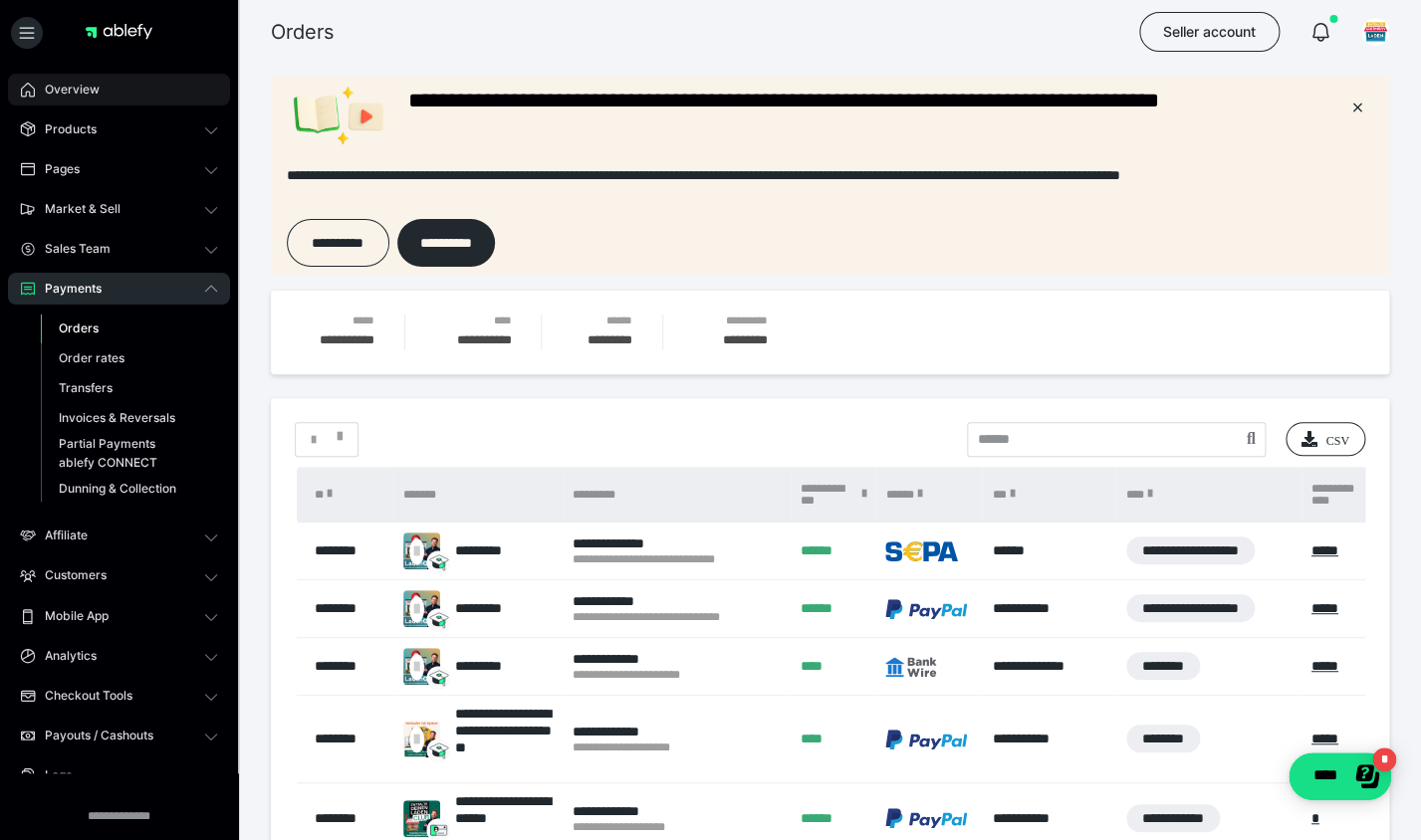 click on "Overview" at bounding box center (118, 90) 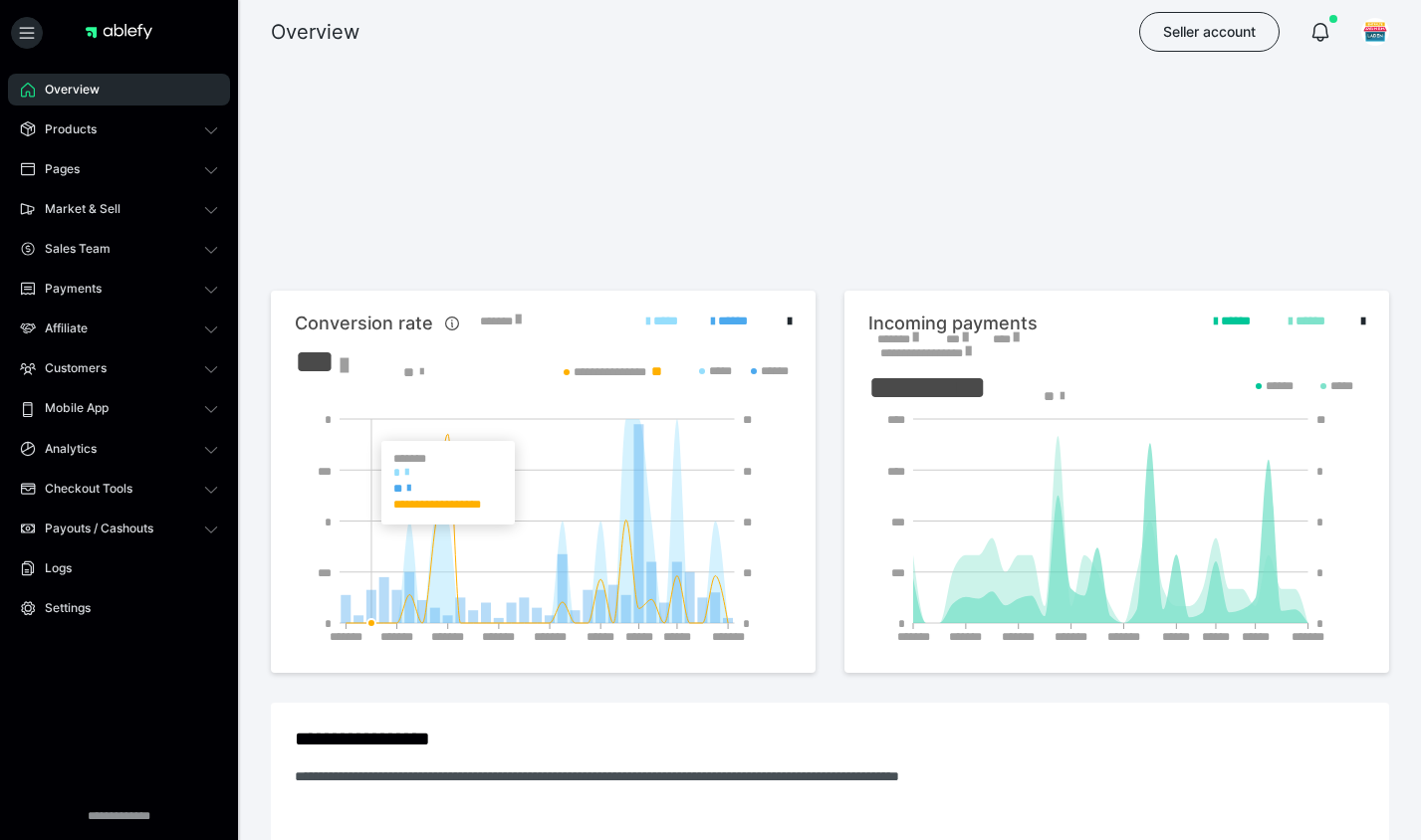 scroll, scrollTop: 0, scrollLeft: 0, axis: both 